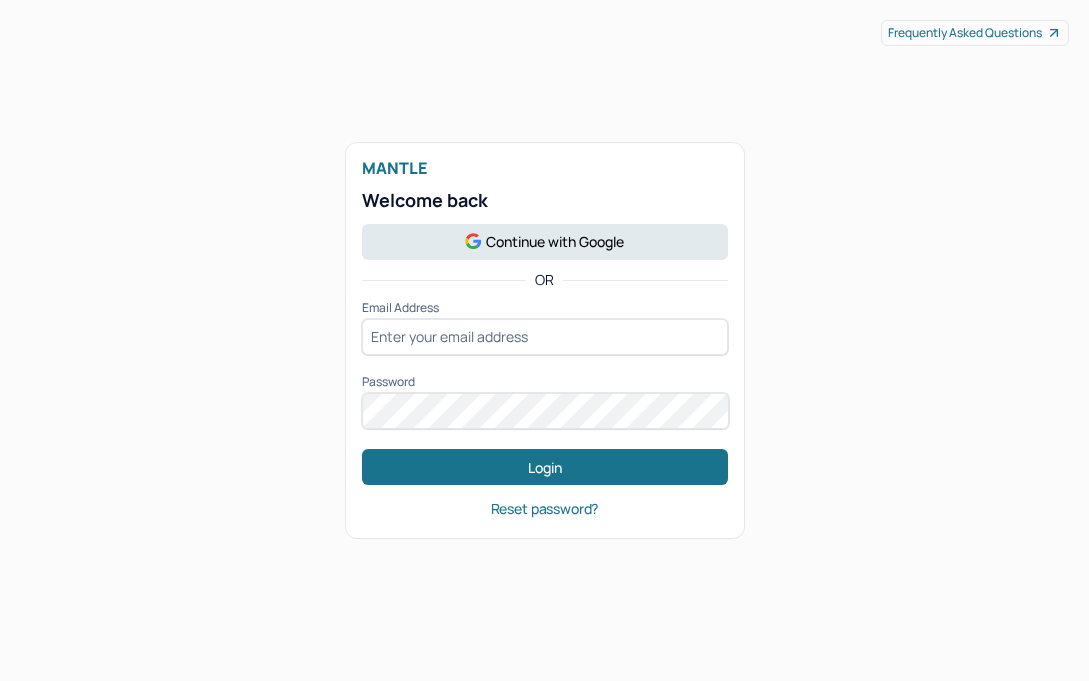 scroll, scrollTop: 0, scrollLeft: 0, axis: both 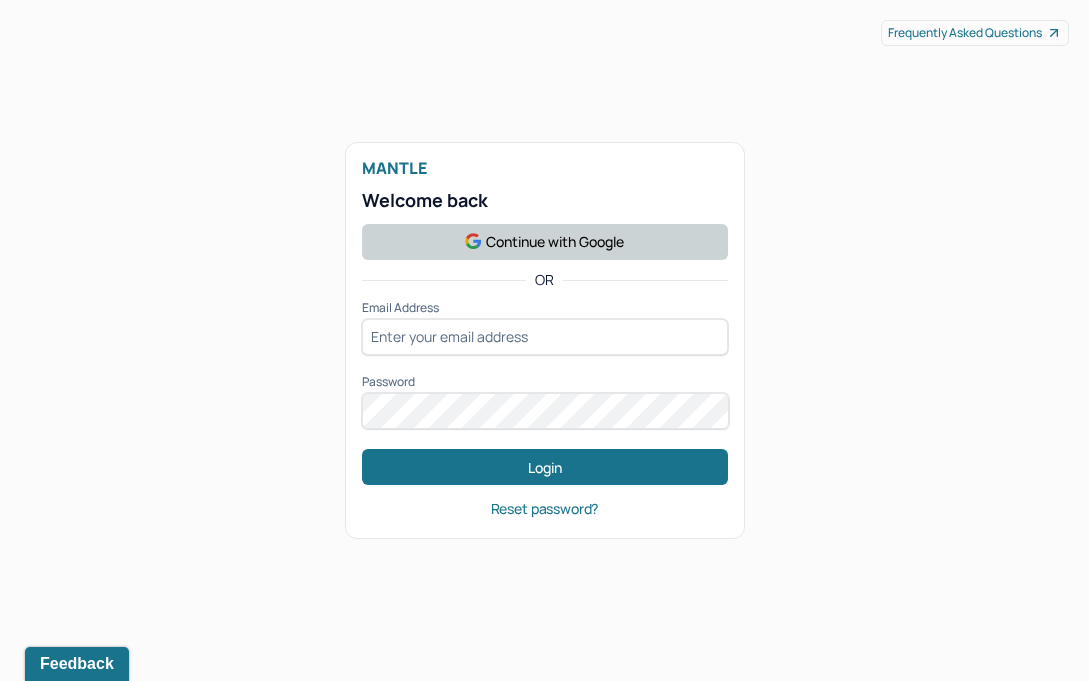 click on "Continue with Google" at bounding box center [545, 242] 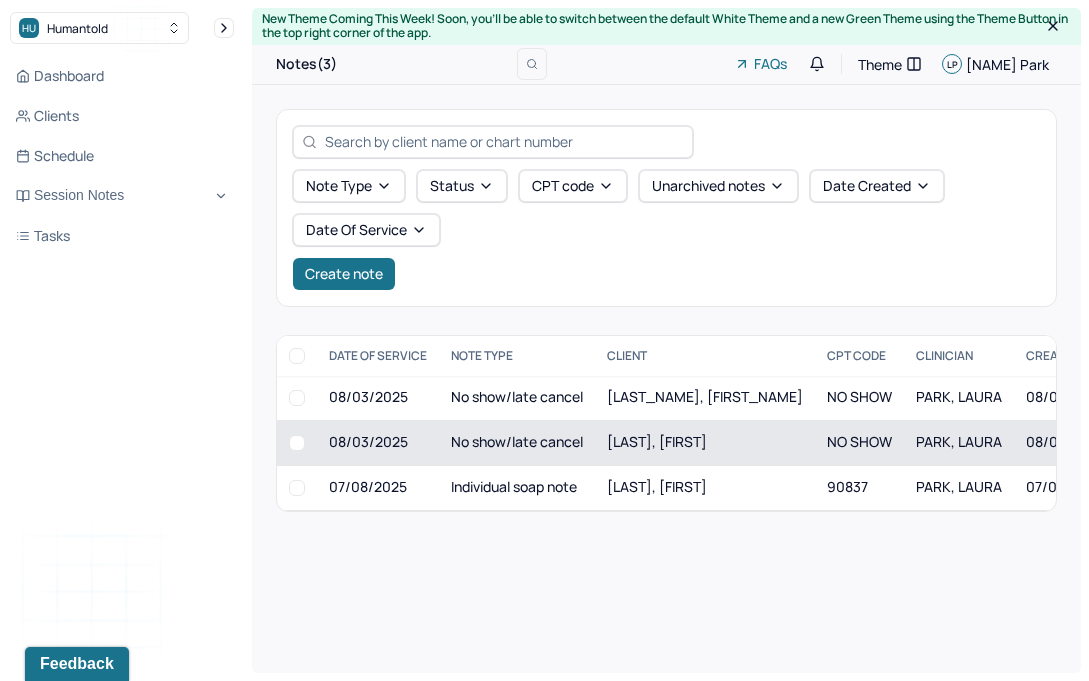 click on "No show/late cancel" at bounding box center [517, 442] 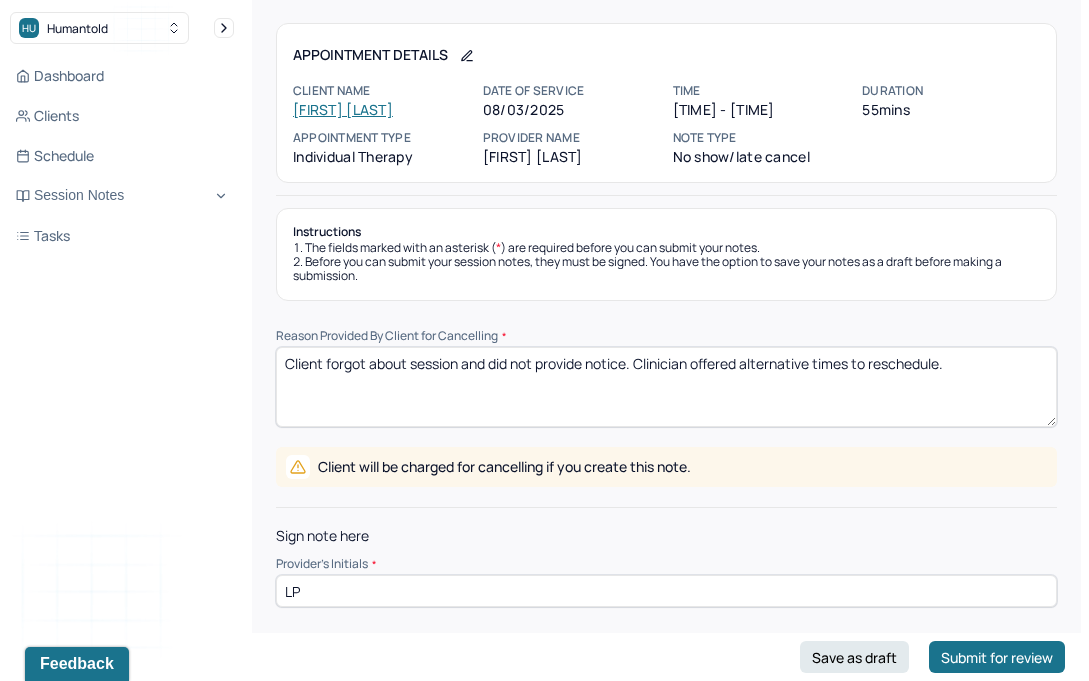 scroll, scrollTop: 89, scrollLeft: 0, axis: vertical 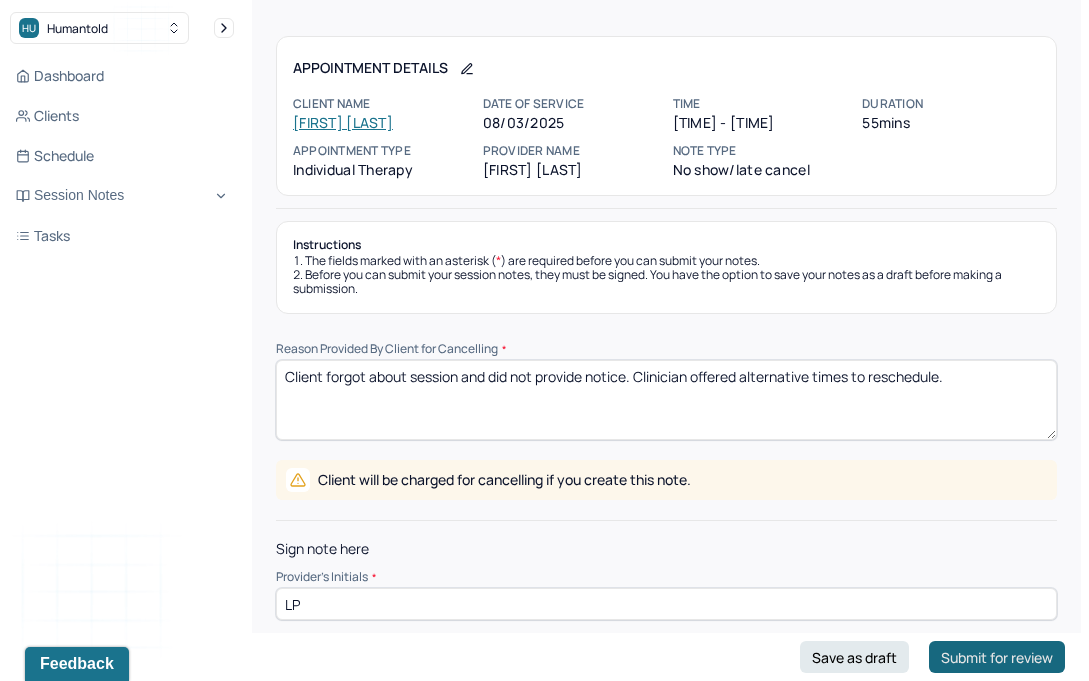 click on "Submit for review" at bounding box center (997, 657) 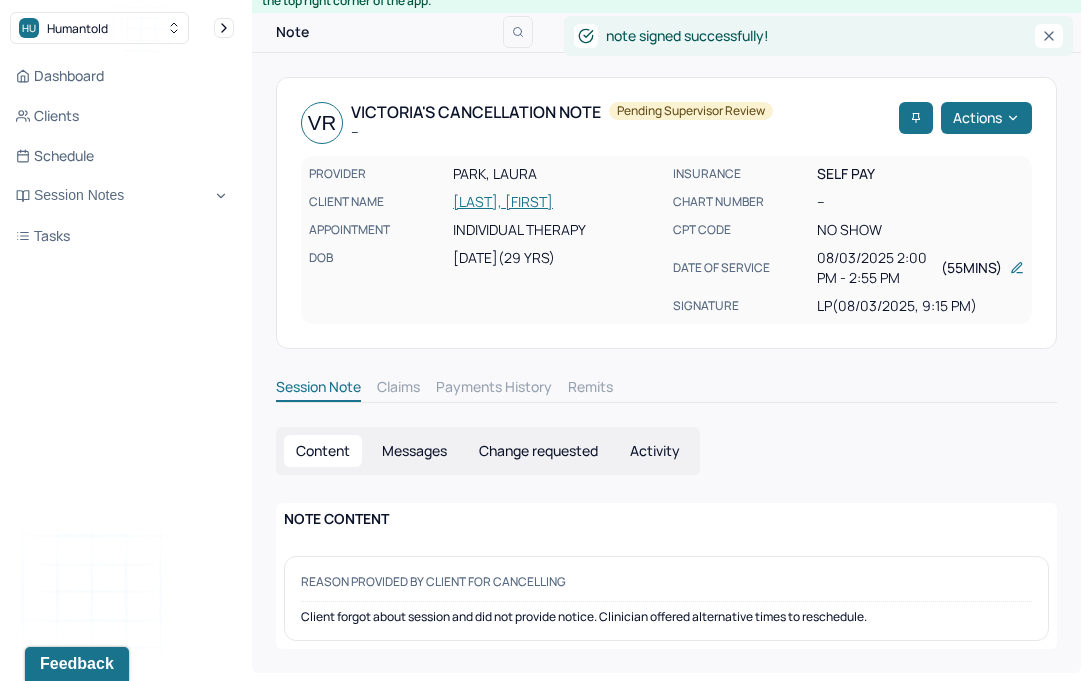 scroll, scrollTop: 0, scrollLeft: 0, axis: both 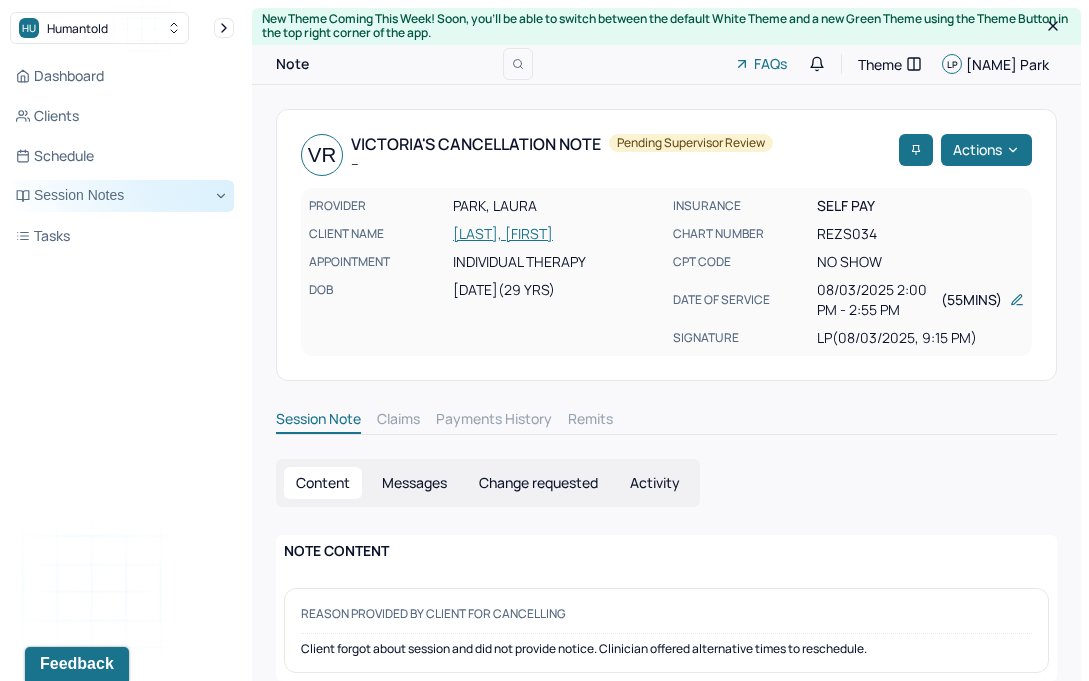 click on "Session Notes" at bounding box center (122, 196) 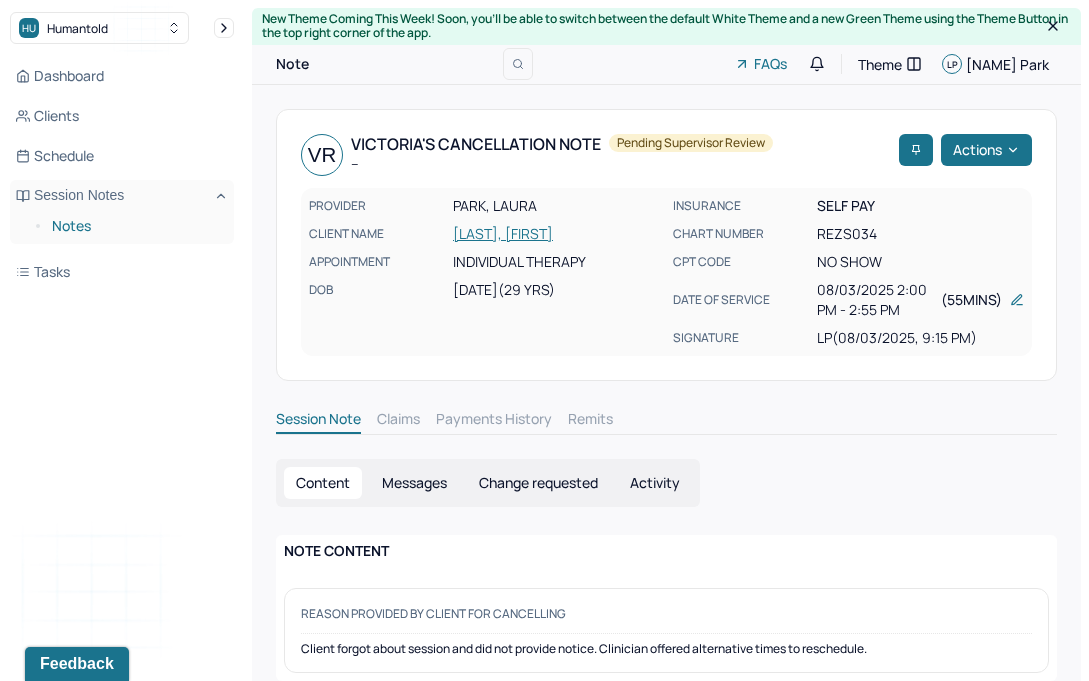 click on "Notes" at bounding box center (135, 226) 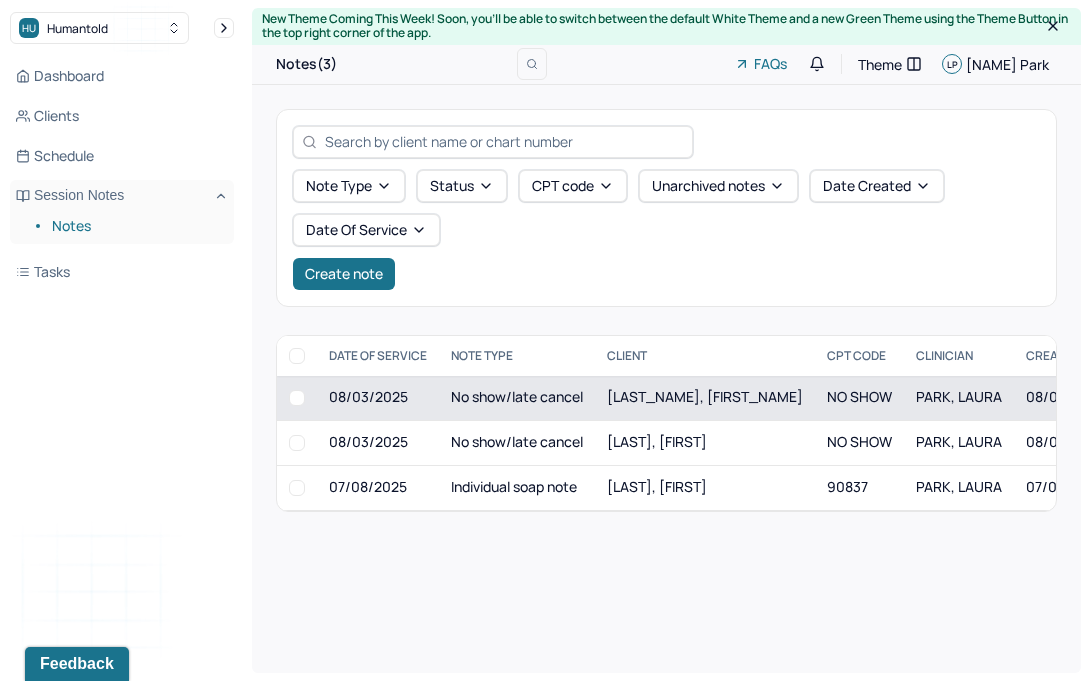 click on "No show/late cancel" at bounding box center [517, 398] 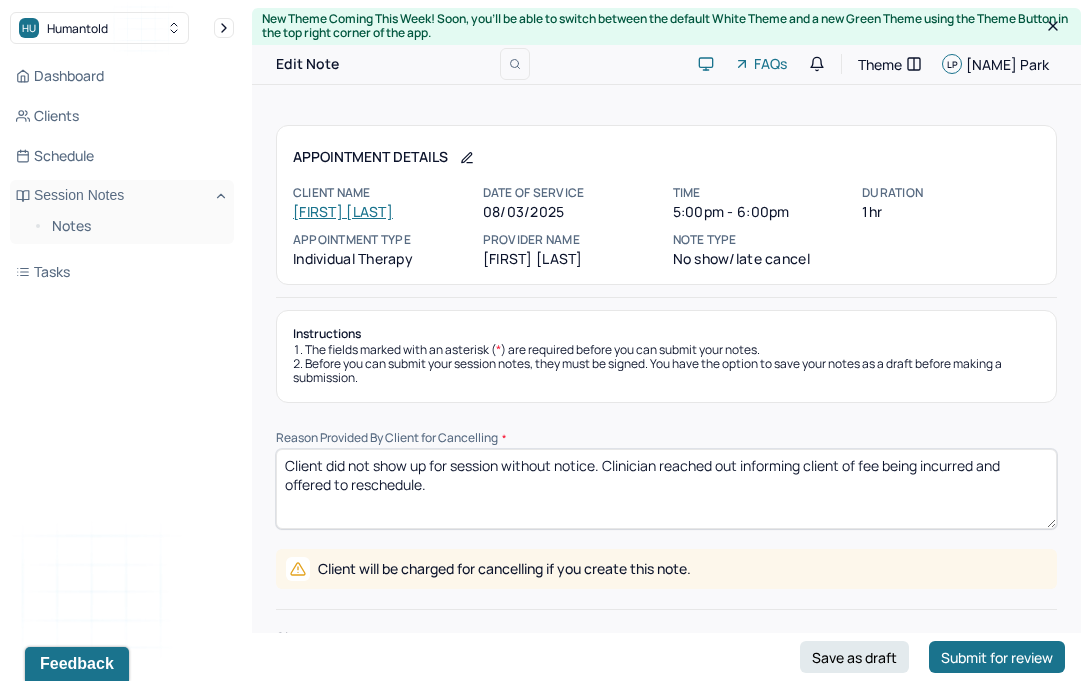 scroll, scrollTop: 43, scrollLeft: 0, axis: vertical 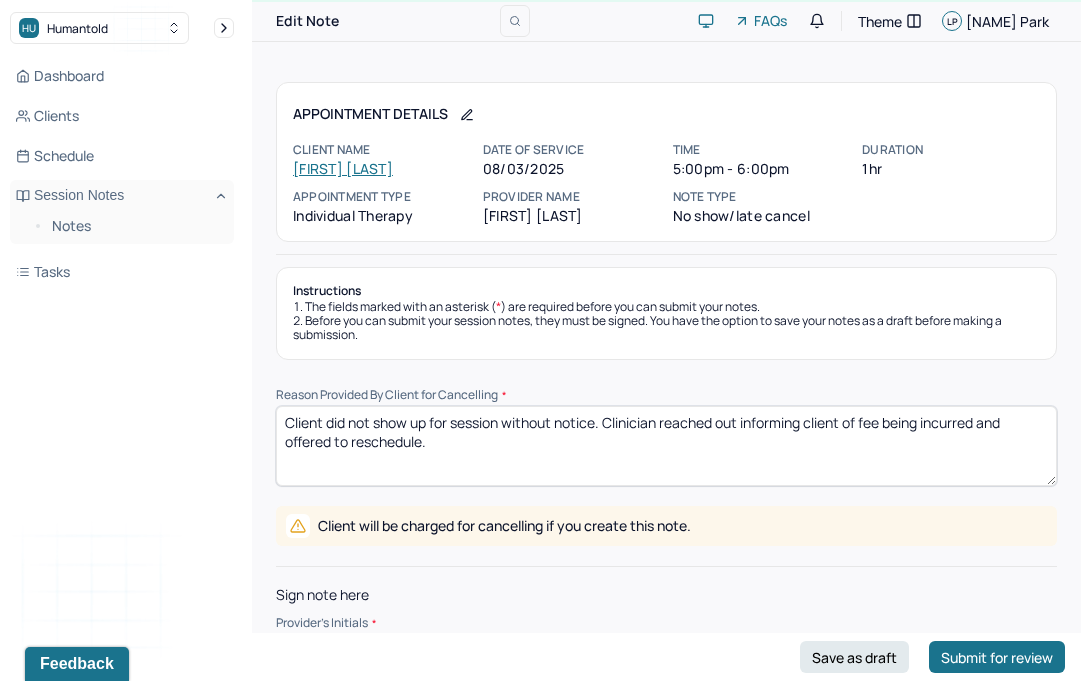 click on "Client did not show up for session without notice. Clinician reached out informing client of fee being incurred and offered to reschedule." at bounding box center [666, 446] 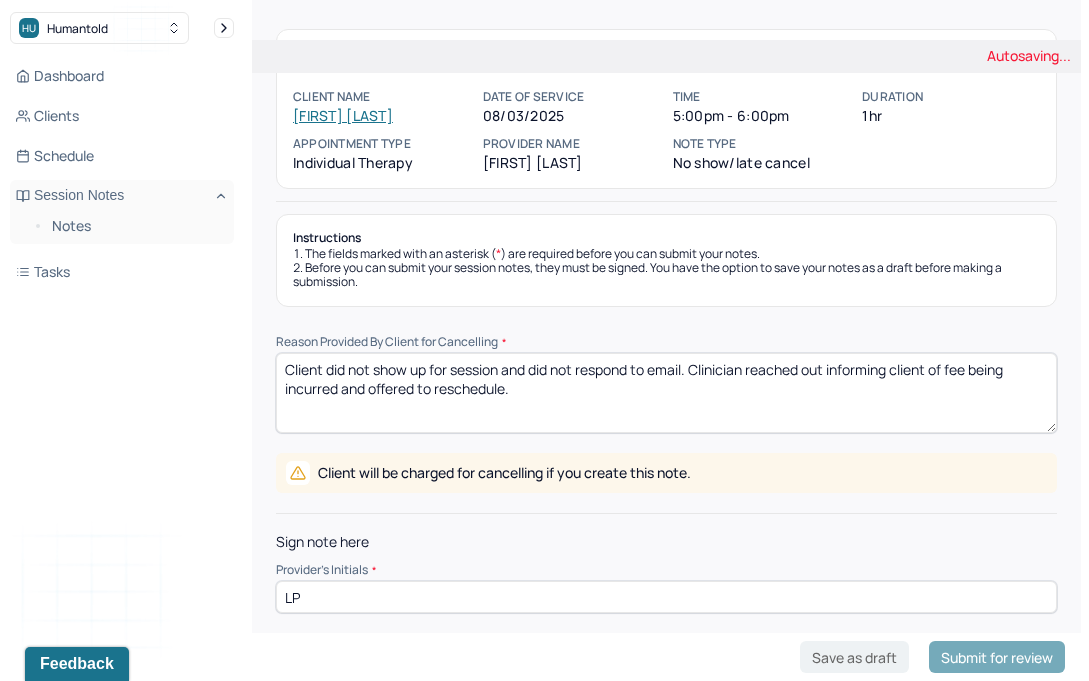 scroll, scrollTop: 102, scrollLeft: 0, axis: vertical 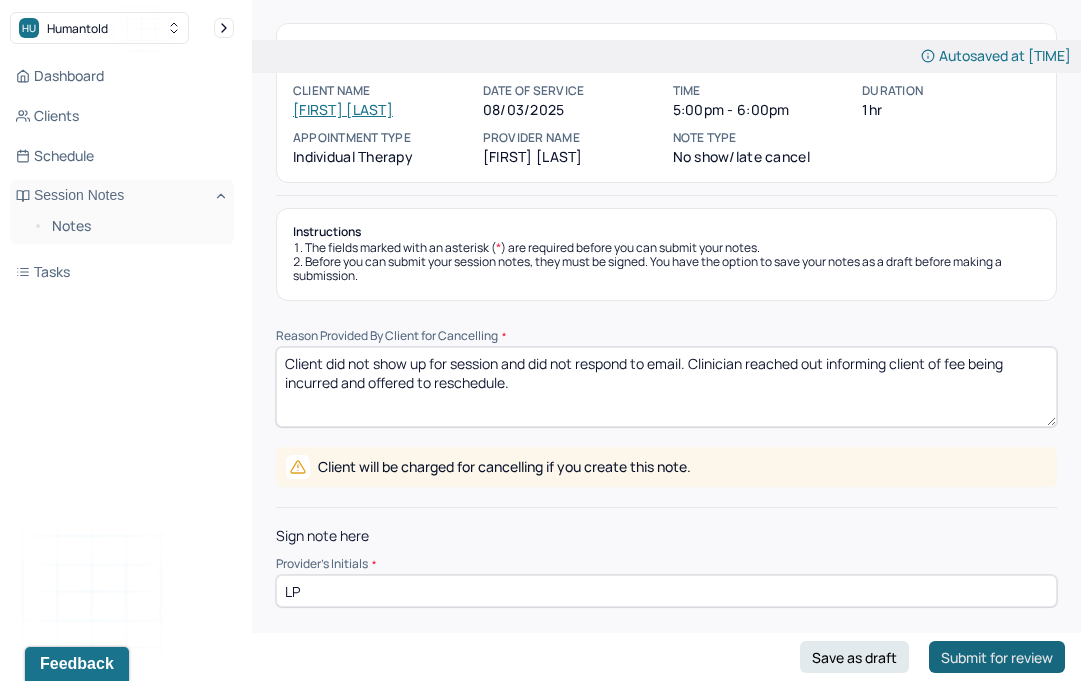 type on "Client did not show up for session and did not respond to email. Clinician reached out informing client of fee being incurred and offered to reschedule." 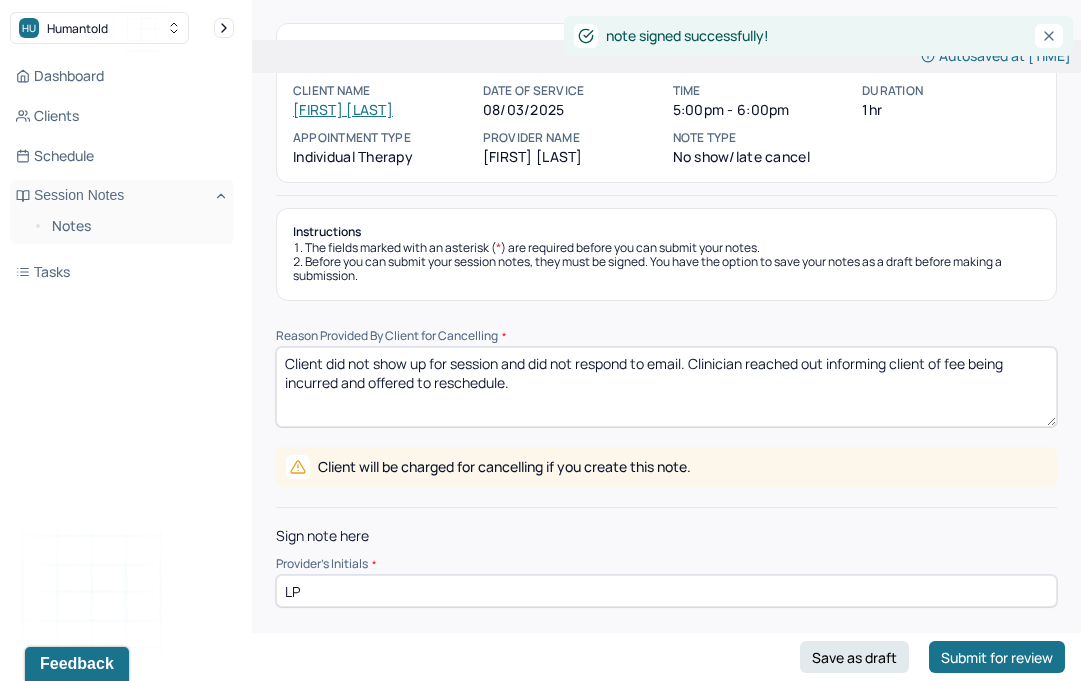 scroll, scrollTop: 44, scrollLeft: 0, axis: vertical 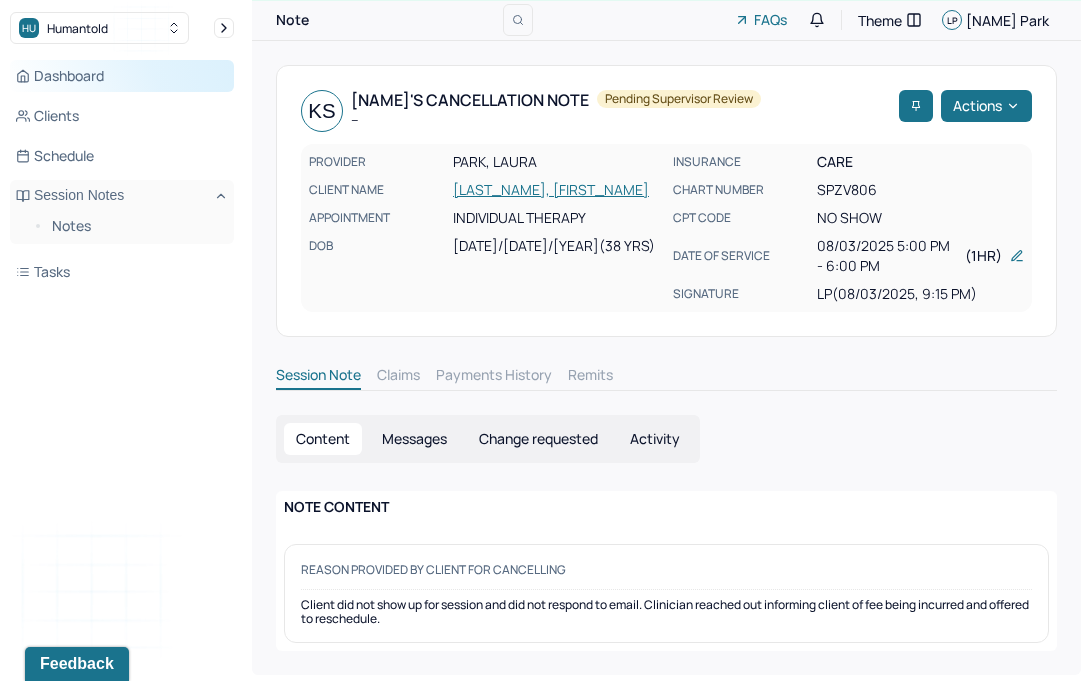 click on "Dashboard" at bounding box center (122, 76) 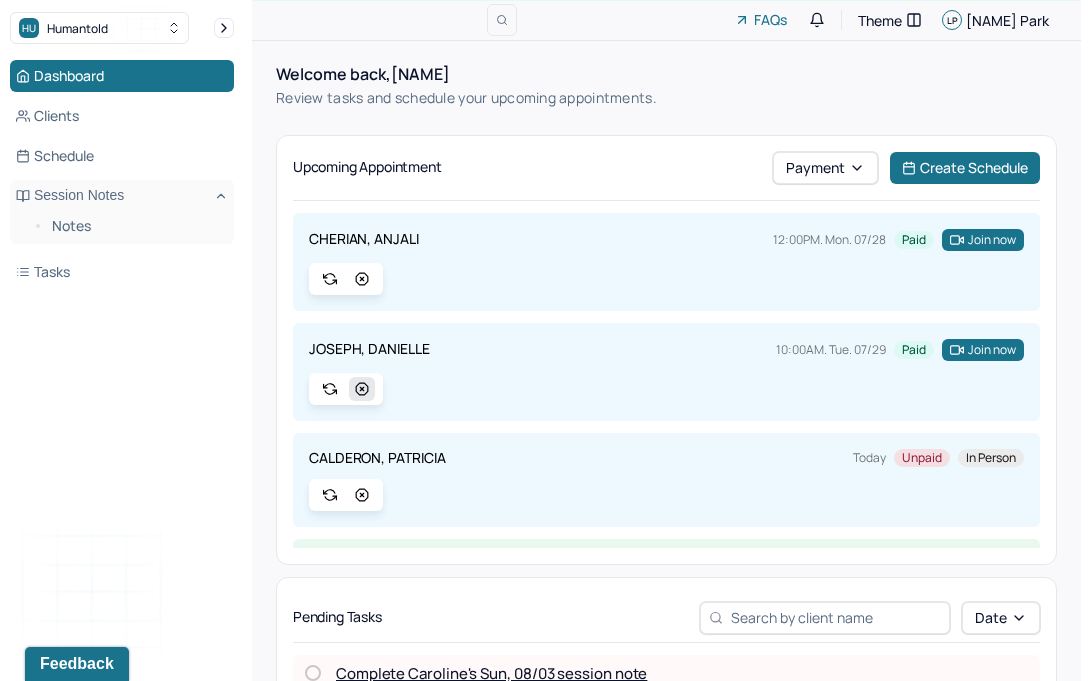 scroll, scrollTop: 96, scrollLeft: 0, axis: vertical 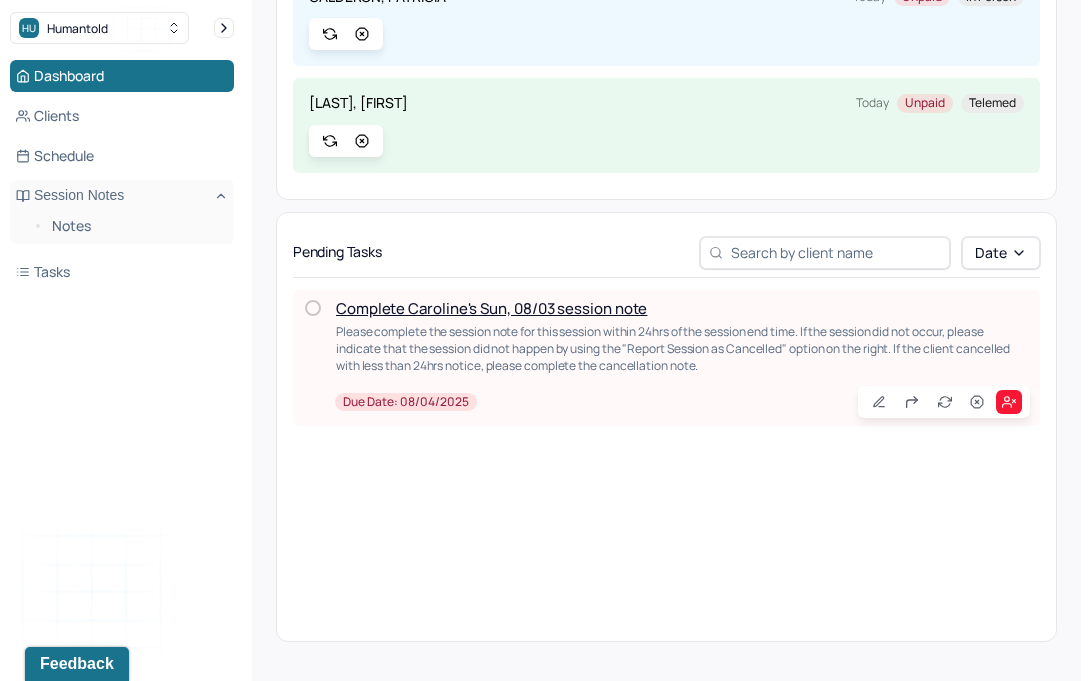 click on "Complete Caroline's Sun, 08/03 session note" at bounding box center (491, 308) 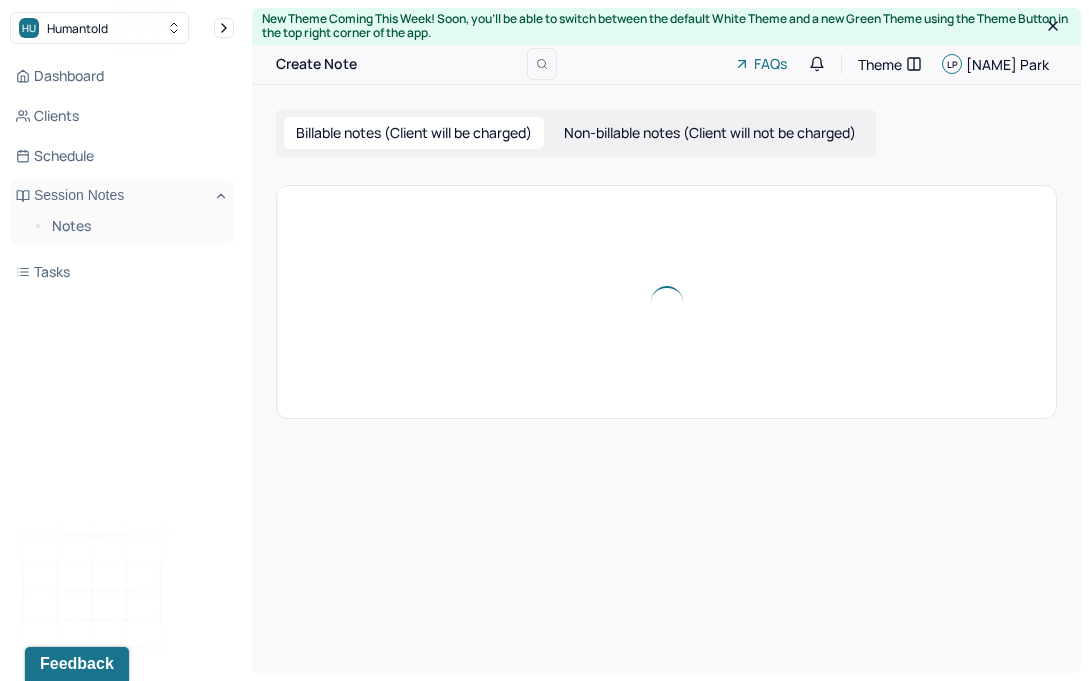 scroll, scrollTop: 0, scrollLeft: 0, axis: both 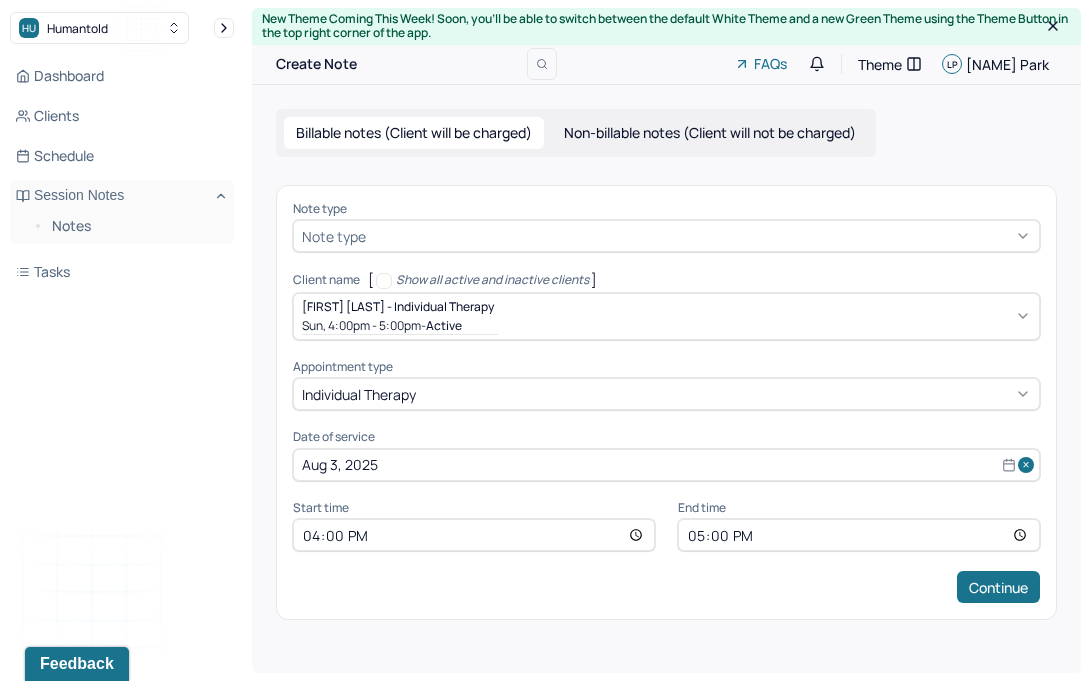 click on "16:00" at bounding box center [474, 535] 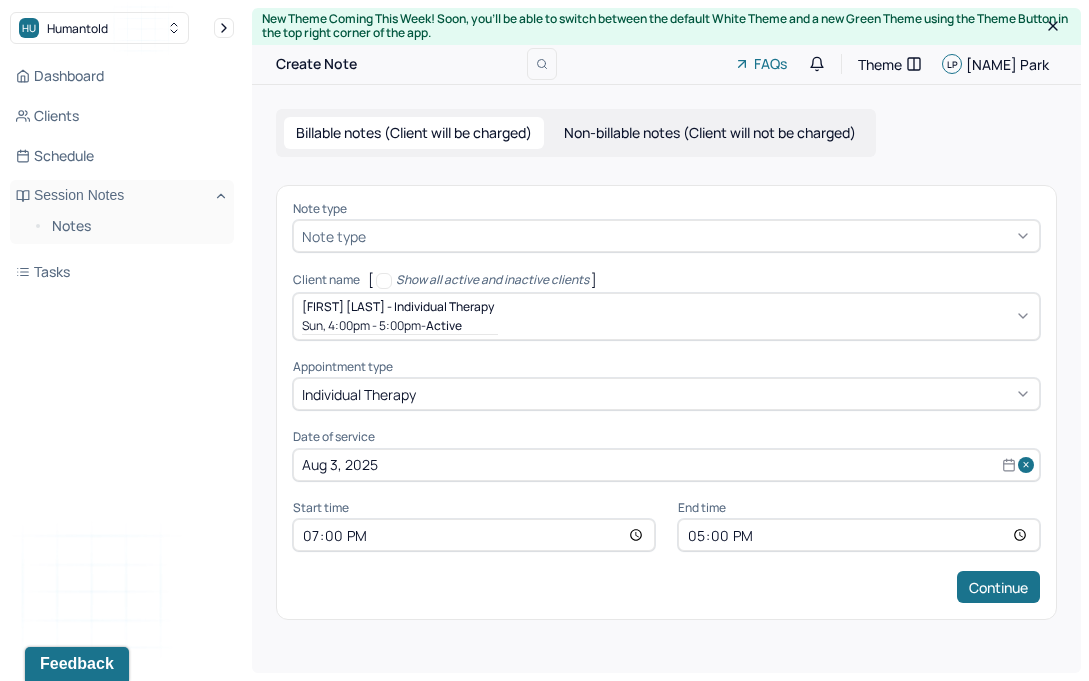 click on "17:00" at bounding box center (859, 535) 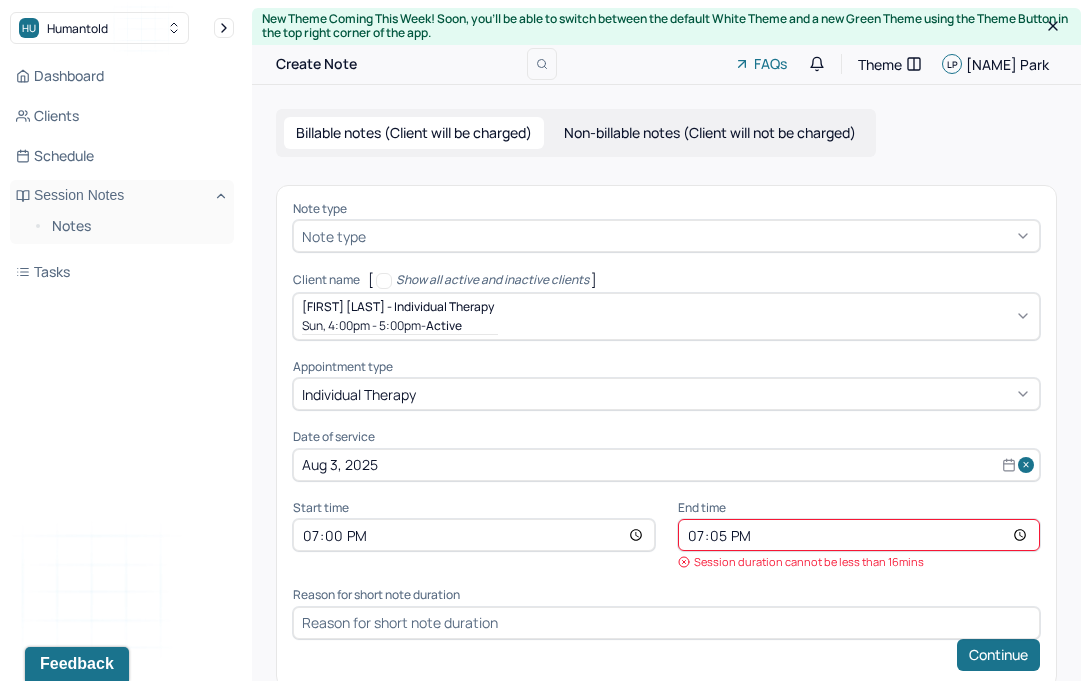 type on "[TIME]" 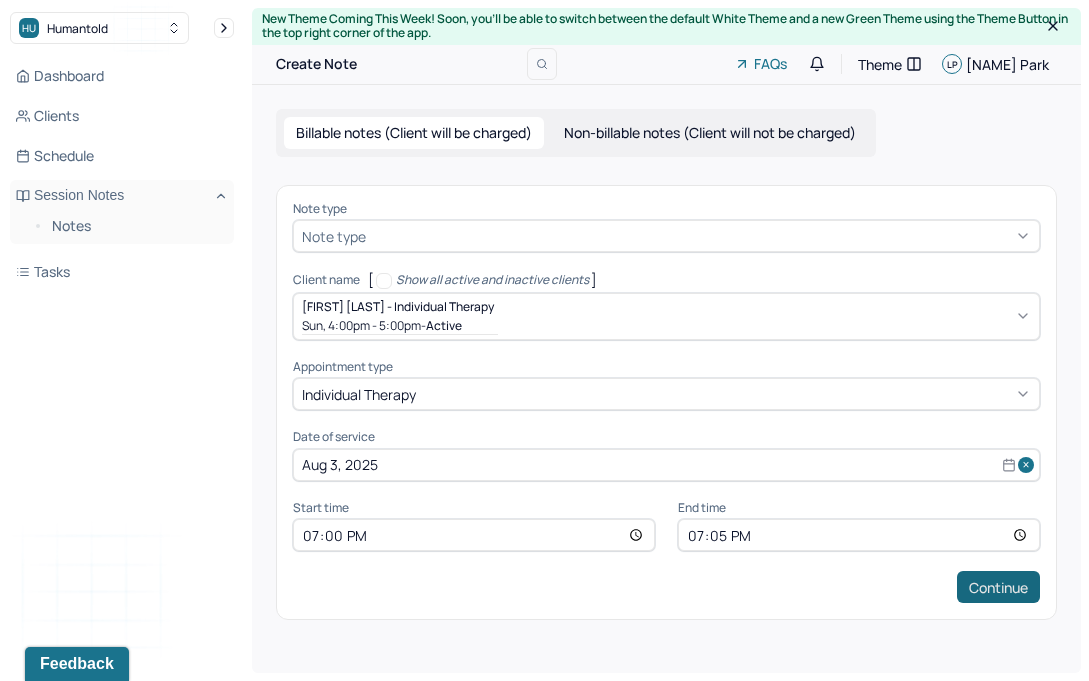 click on "Continue" at bounding box center [998, 587] 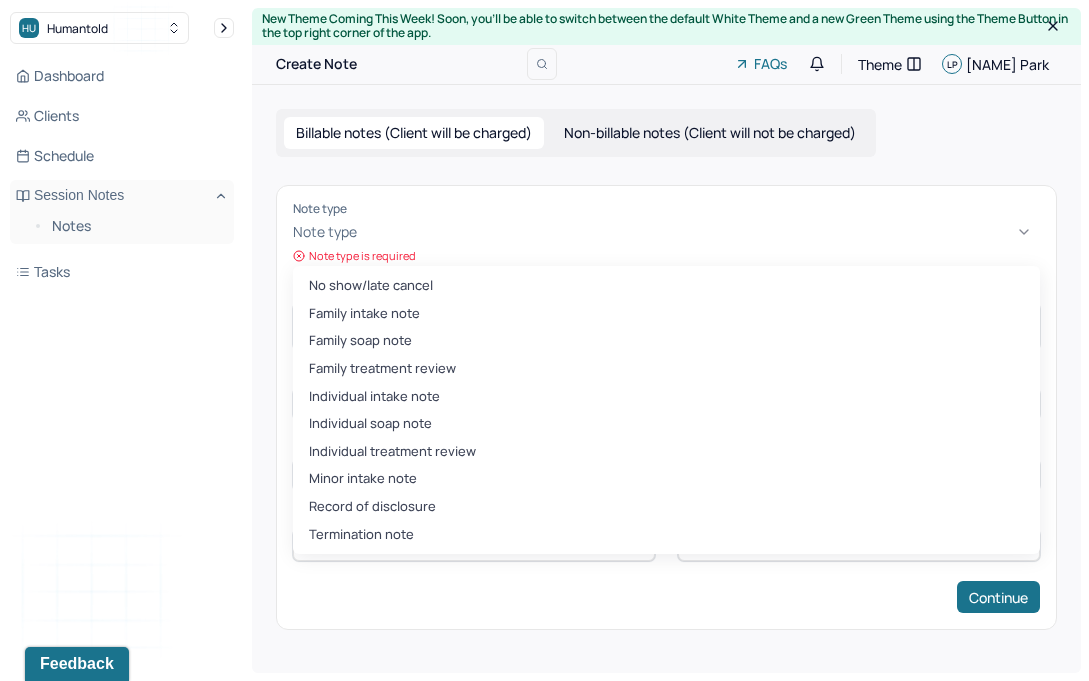 click at bounding box center (700, 232) 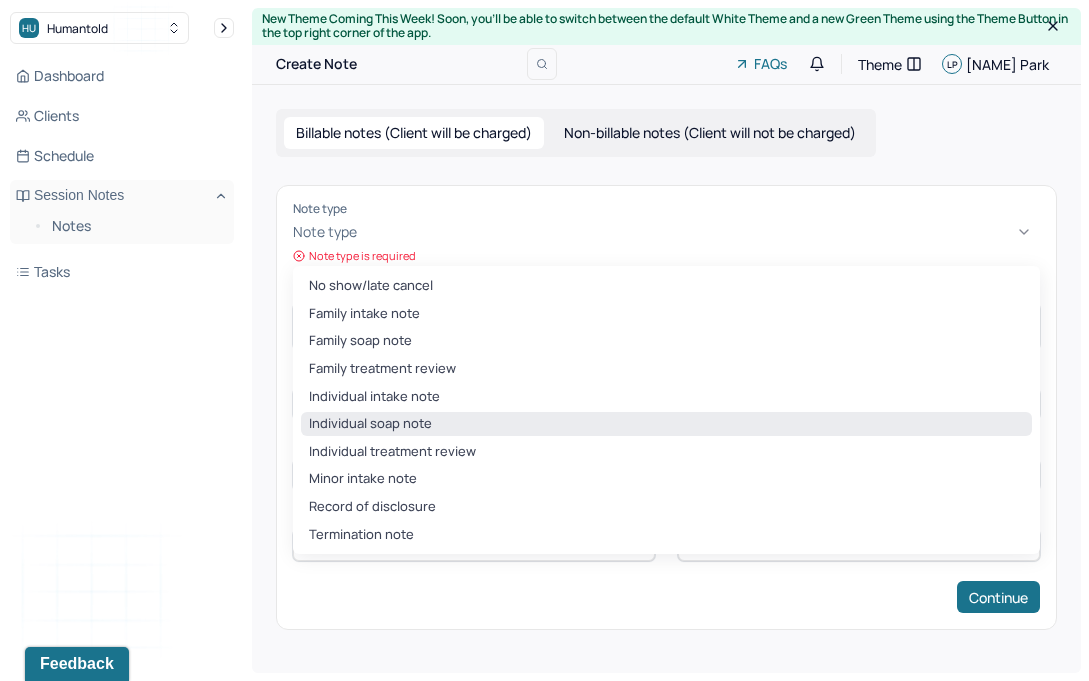 click on "Individual soap note" at bounding box center (666, 424) 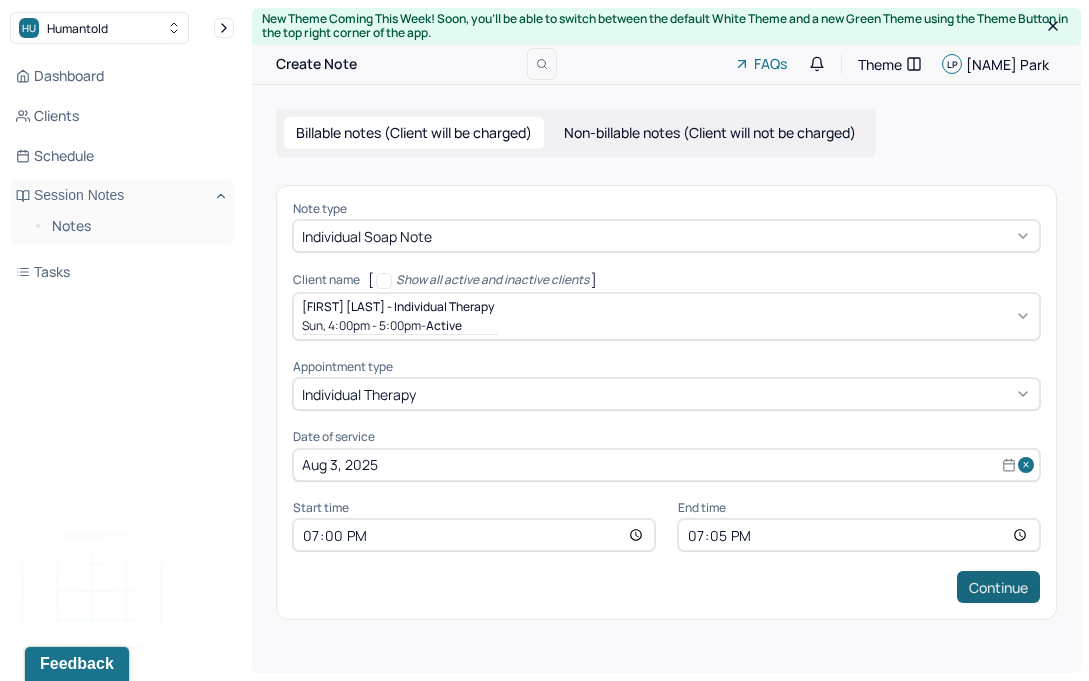 click on "Continue" at bounding box center (998, 587) 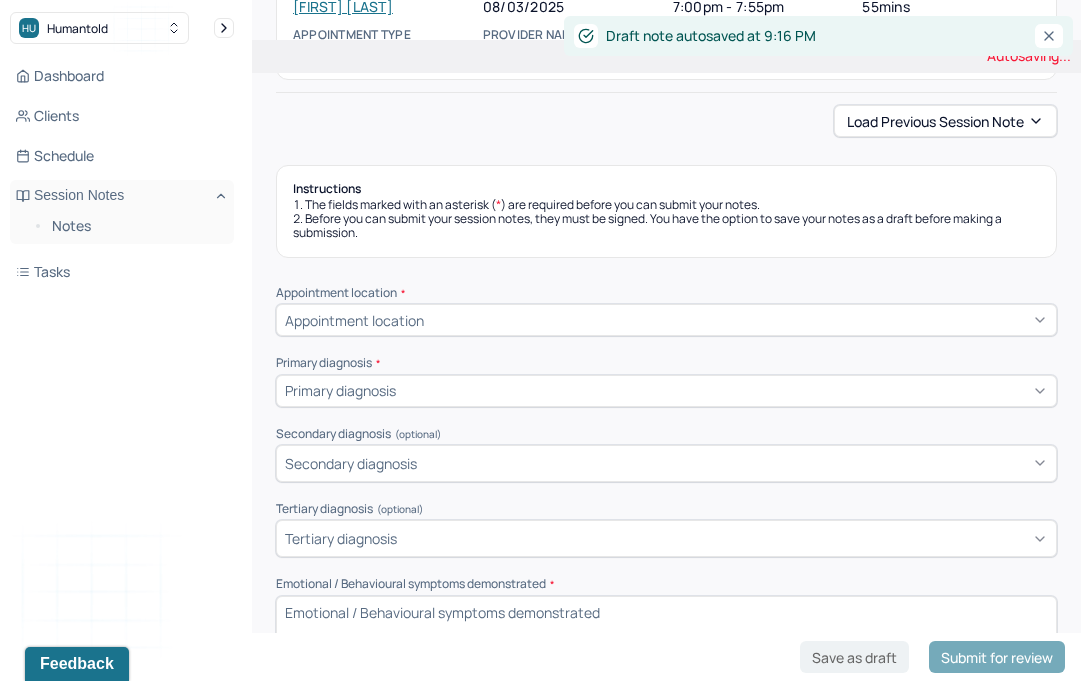 scroll, scrollTop: 224, scrollLeft: 0, axis: vertical 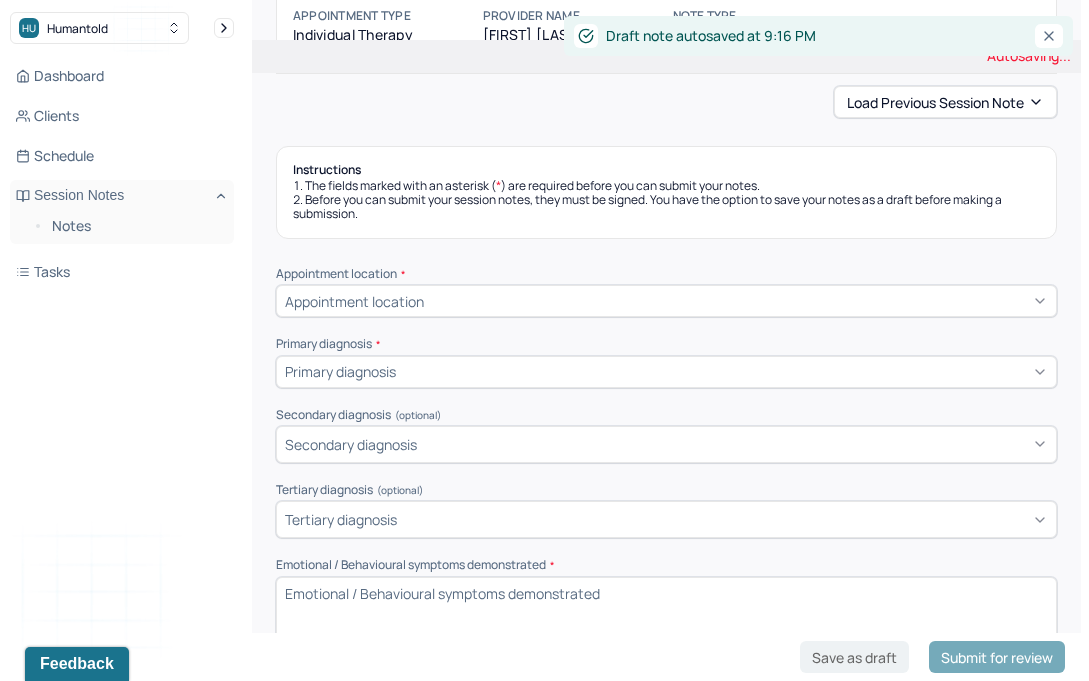 click on "Appointment location" at bounding box center [666, 301] 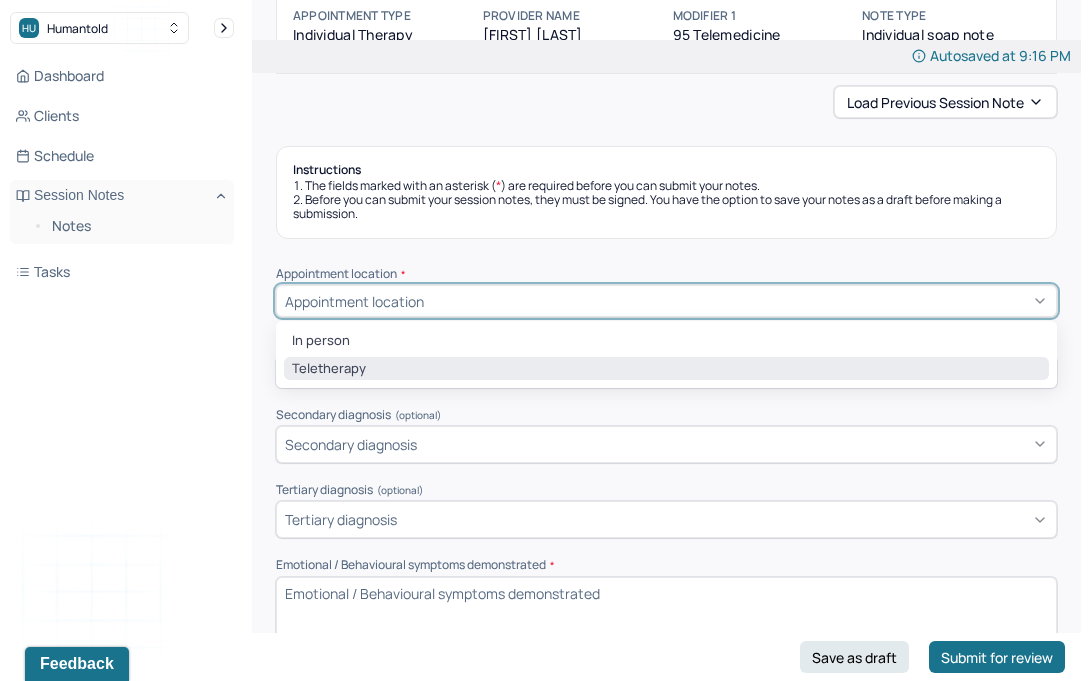 click on "Teletherapy" at bounding box center (666, 369) 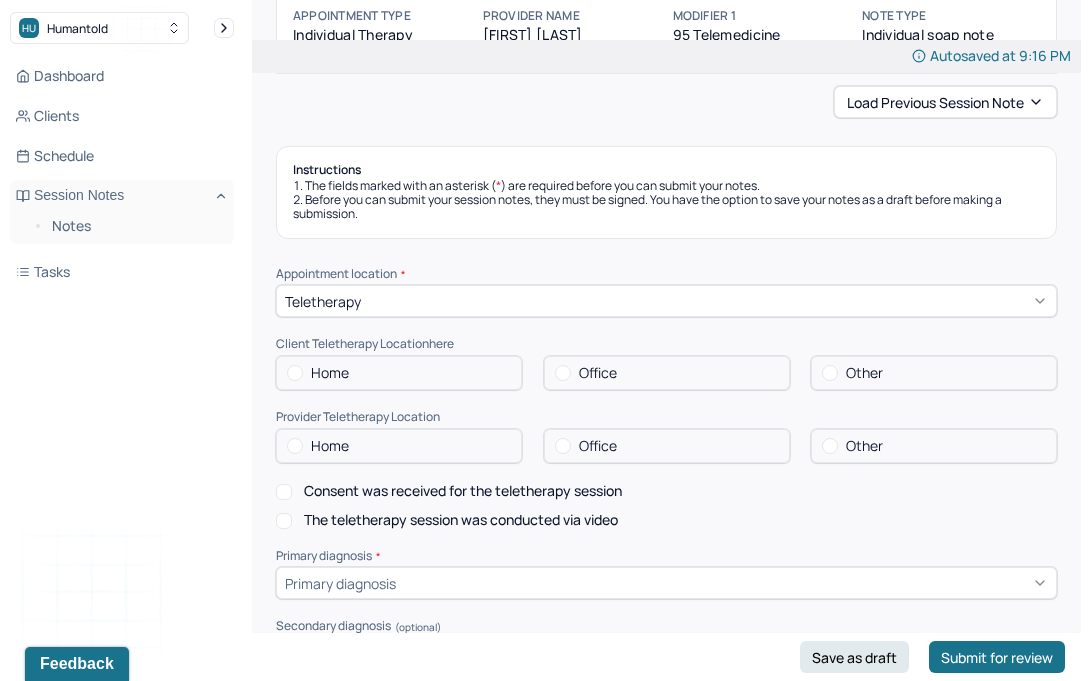 click on "Home" at bounding box center (399, 373) 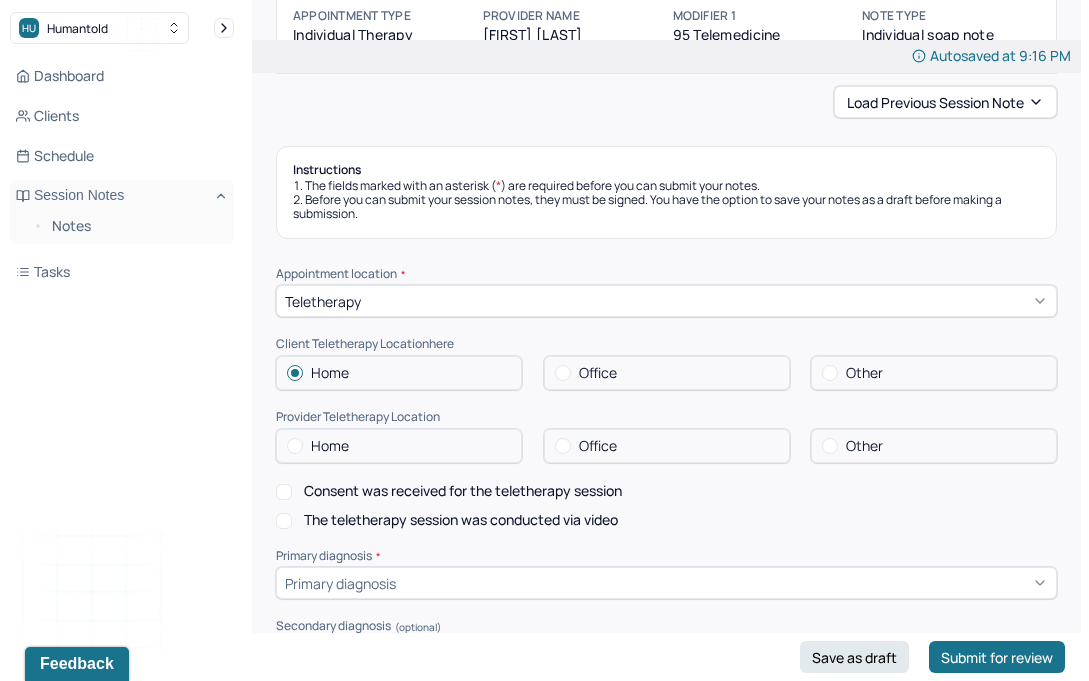click on "Office" at bounding box center [598, 446] 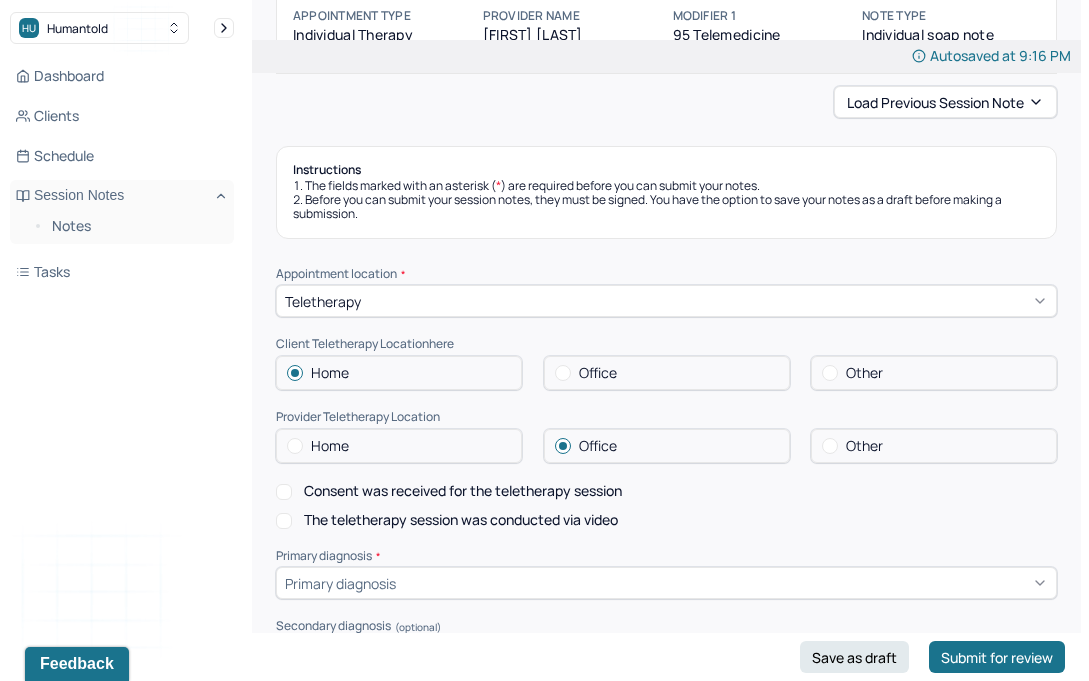 click on "Consent was received for the teletherapy session The teletherapy session was conducted via video" at bounding box center [666, 506] 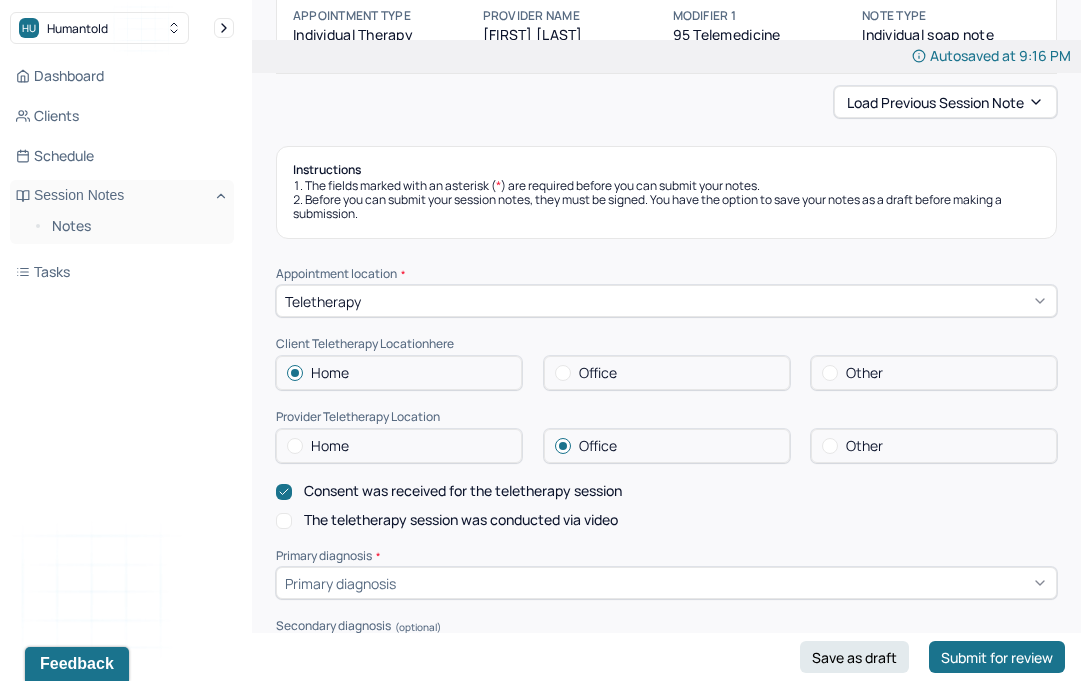 click on "The teletherapy session was conducted via video" at bounding box center (461, 520) 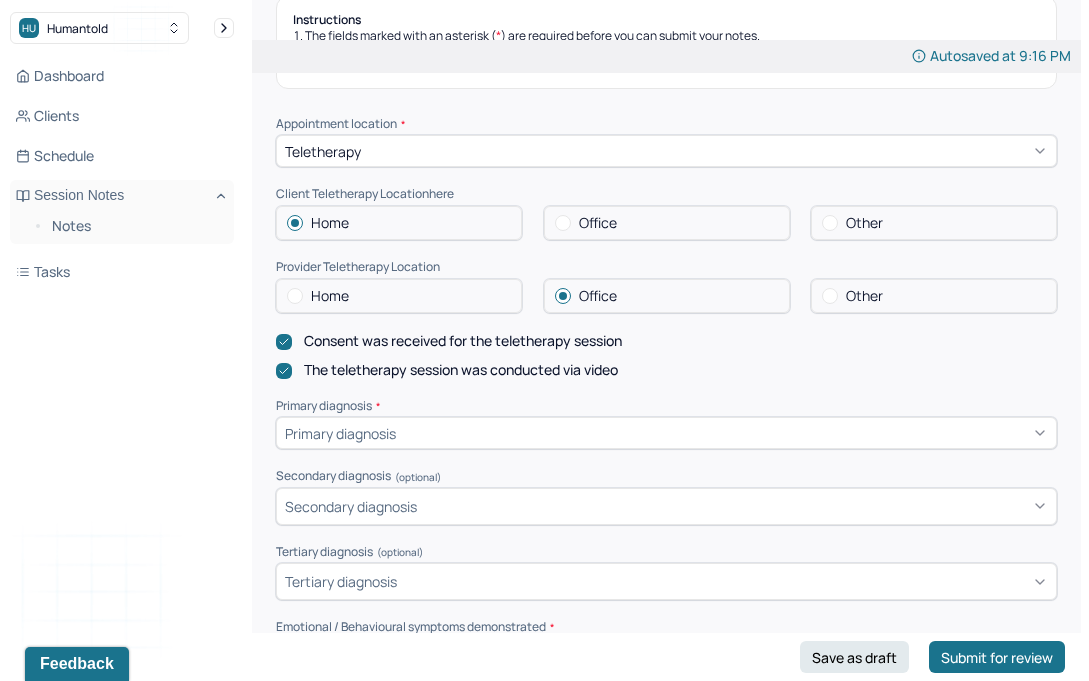 click on "Primary diagnosis" at bounding box center [666, 433] 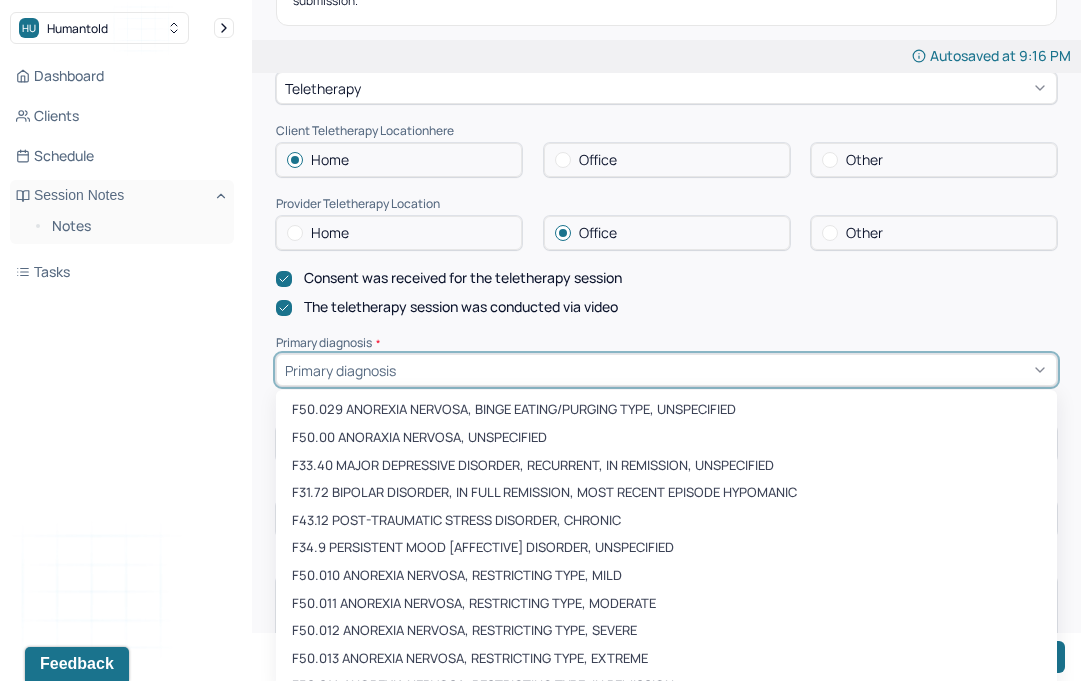scroll, scrollTop: 450, scrollLeft: 0, axis: vertical 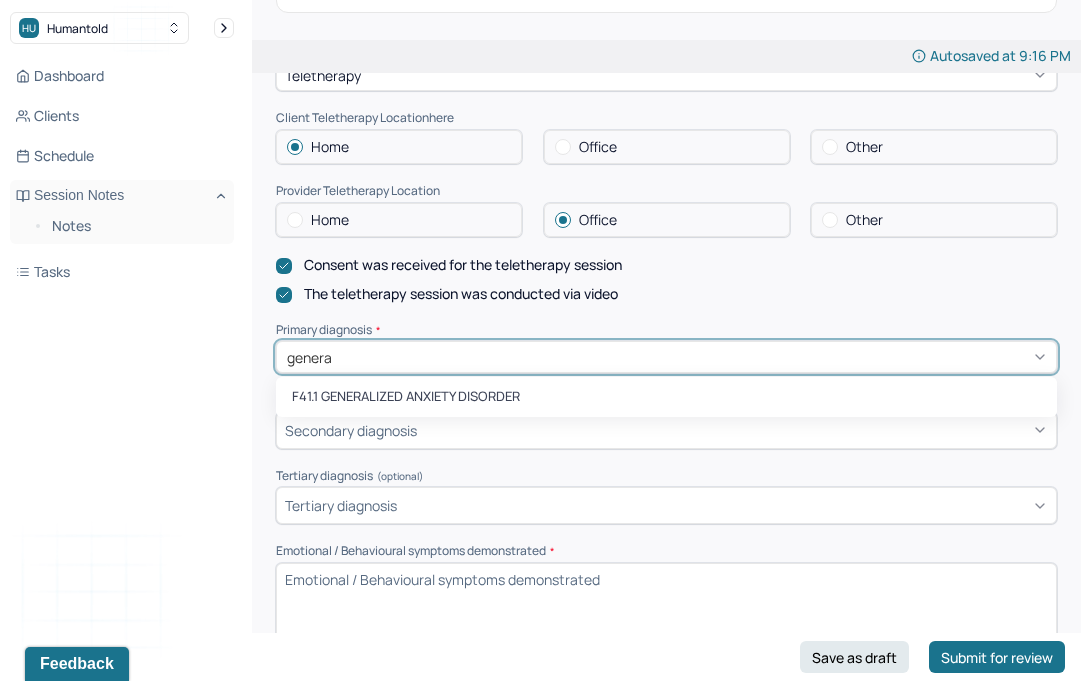 type on "general" 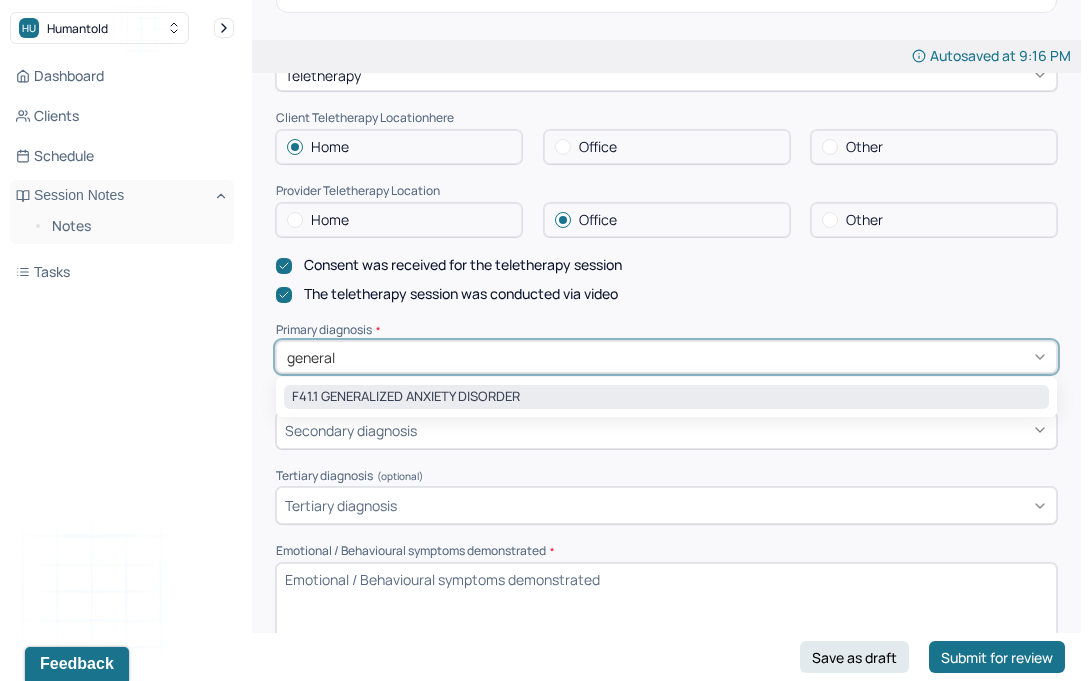 click on "F41.1 GENERALIZED ANXIETY DISORDER" at bounding box center (666, 397) 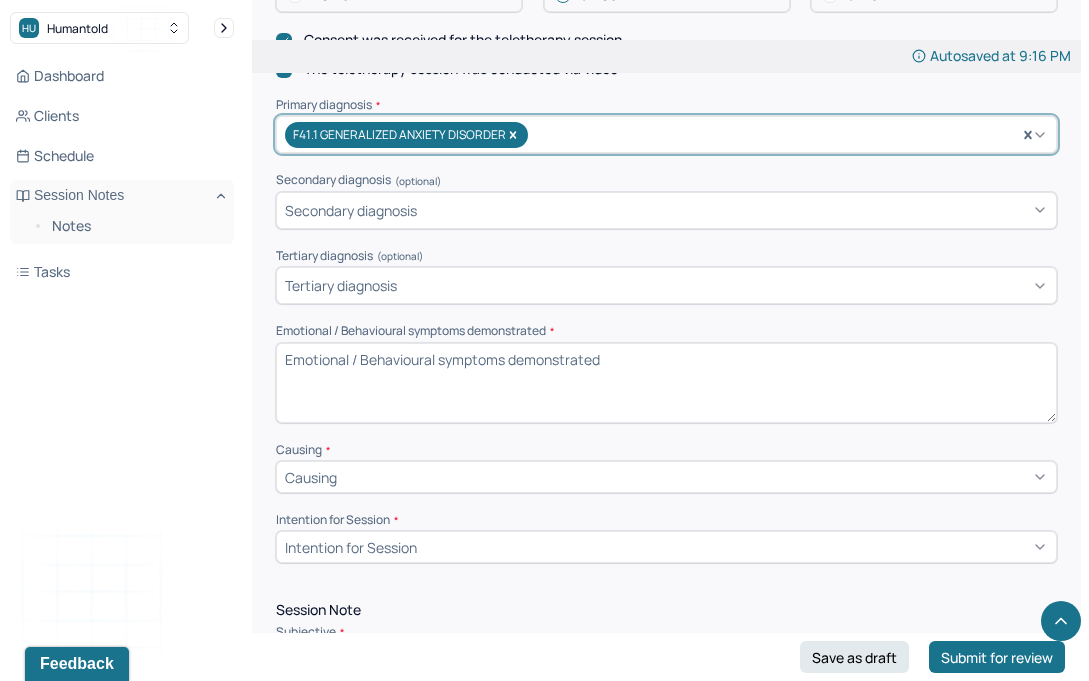 scroll, scrollTop: 676, scrollLeft: 0, axis: vertical 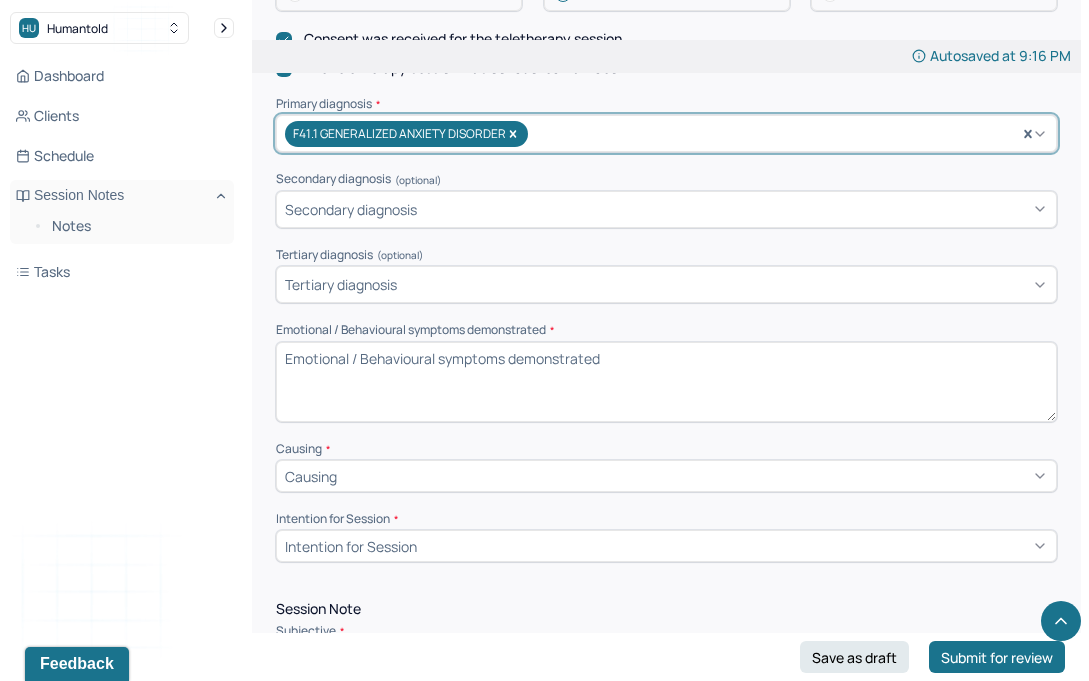 click on "Emotional / Behavioural symptoms demonstrated *" at bounding box center (666, 382) 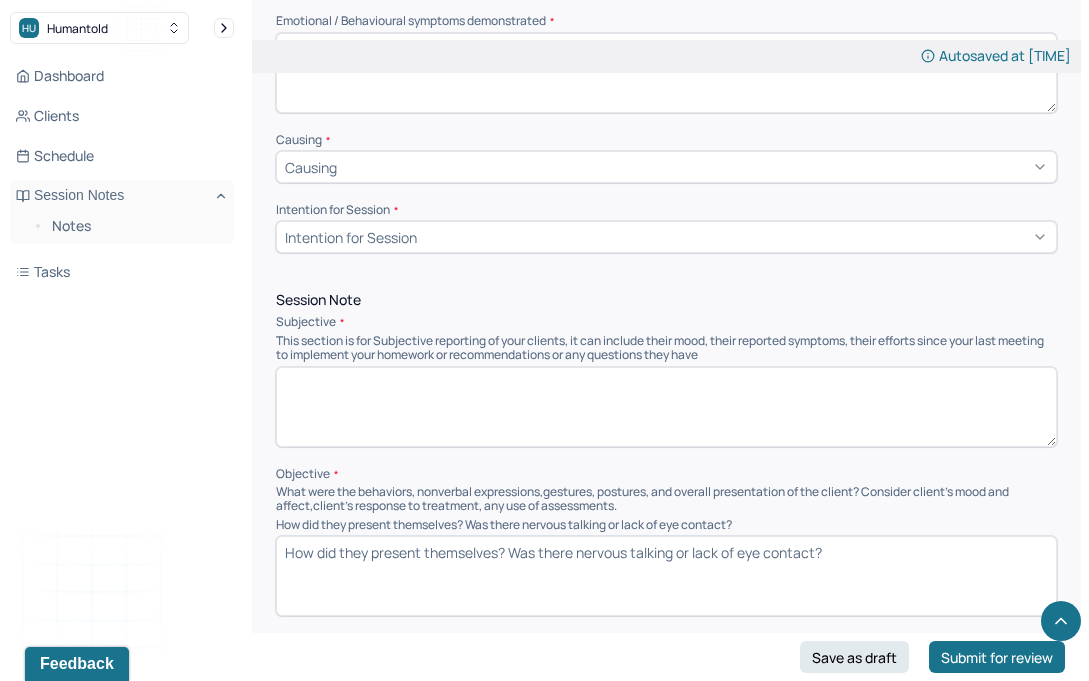 scroll, scrollTop: 1015, scrollLeft: 0, axis: vertical 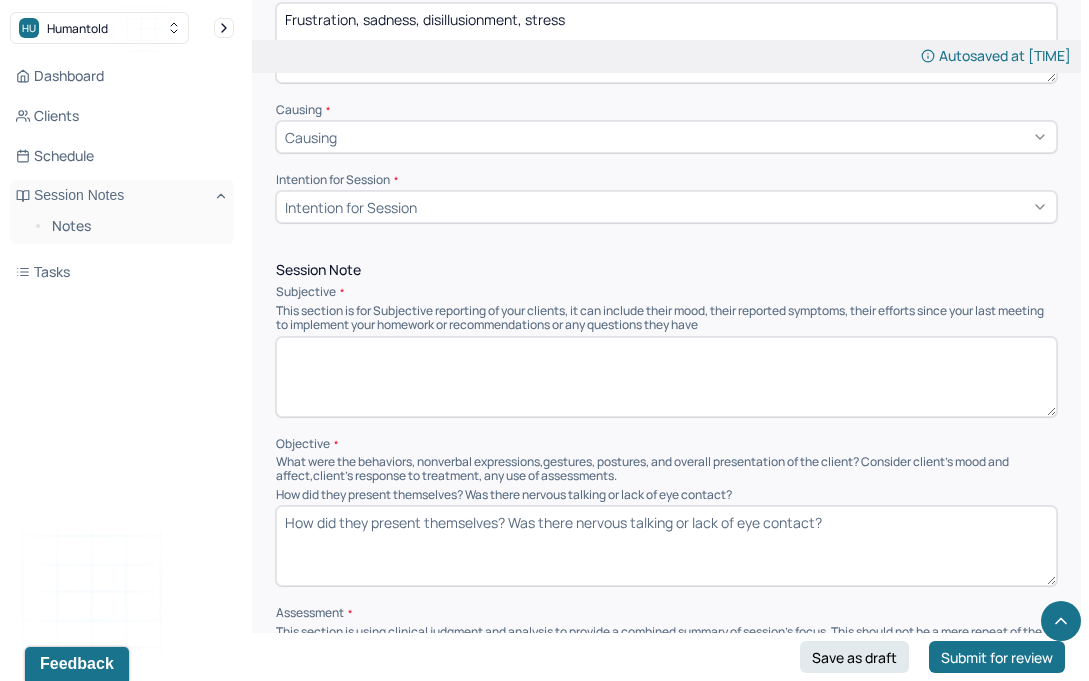 type on "Frustration, sadness, disillusionment, stress" 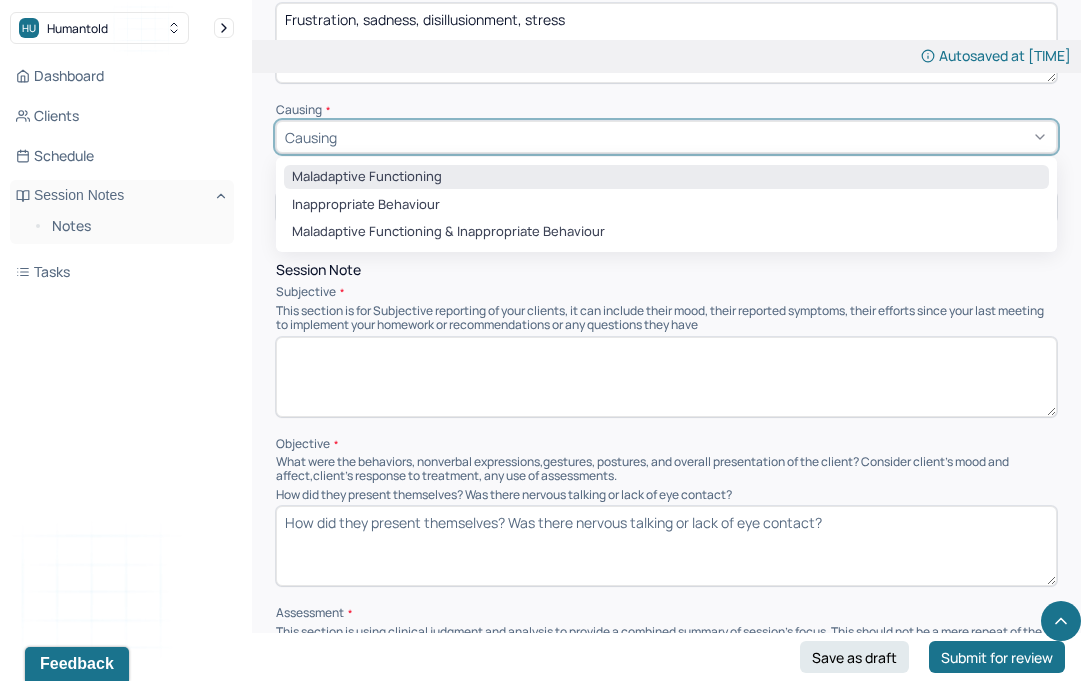 click on "Maladaptive Functioning" at bounding box center (666, 177) 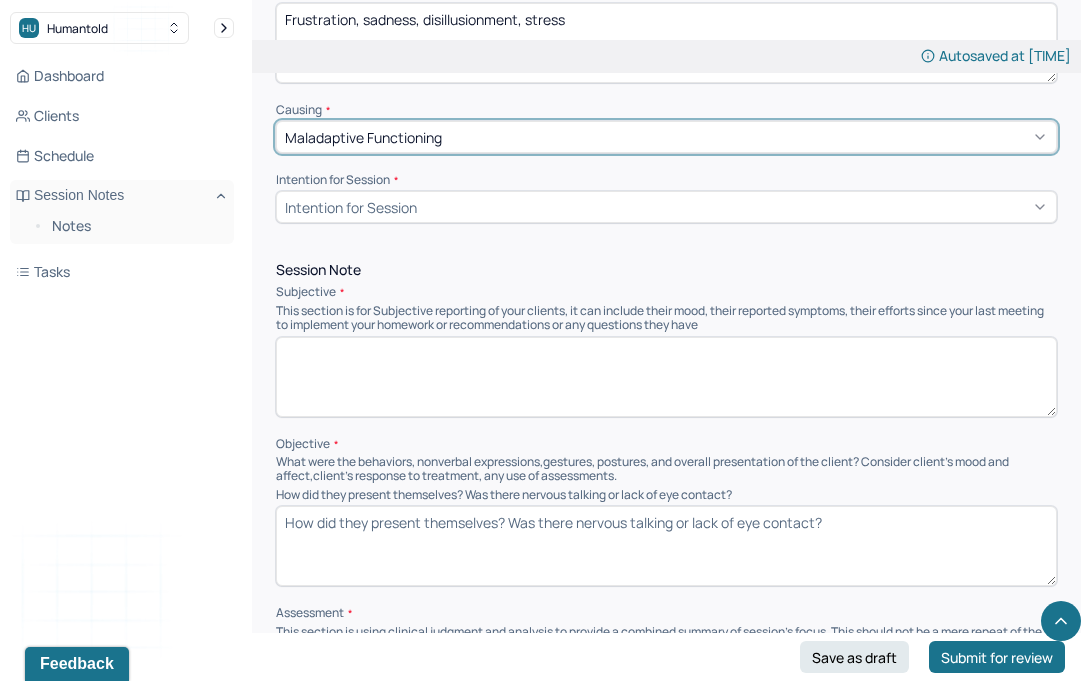 click on "Intention for Session" at bounding box center [666, 207] 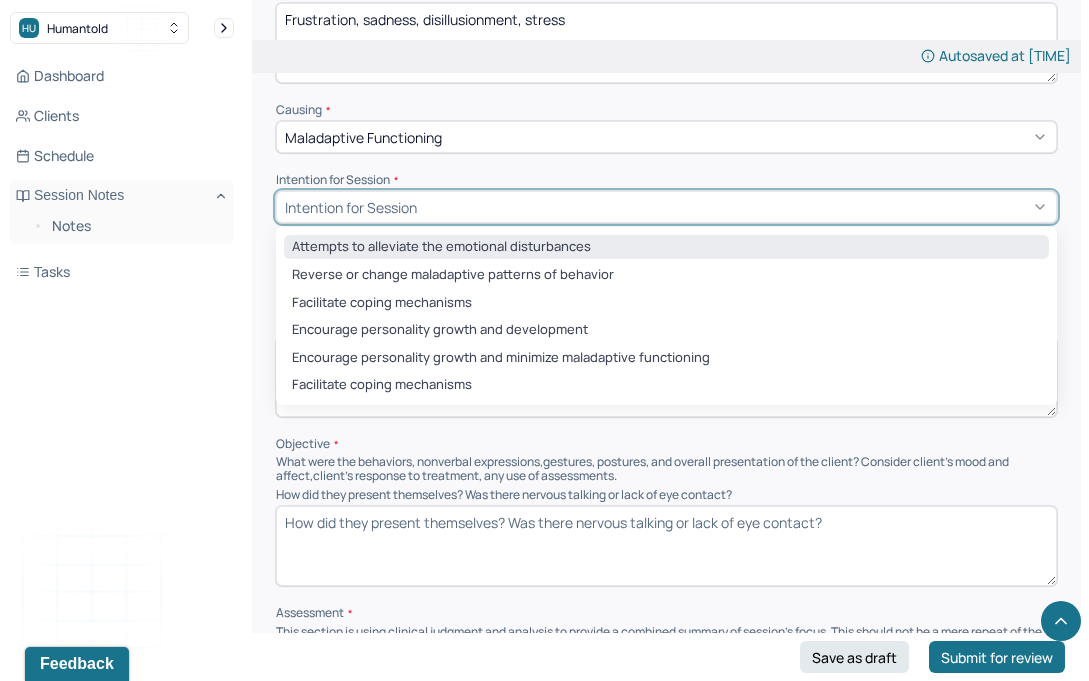 click on "Attempts to alleviate the emotional disturbances" at bounding box center (666, 247) 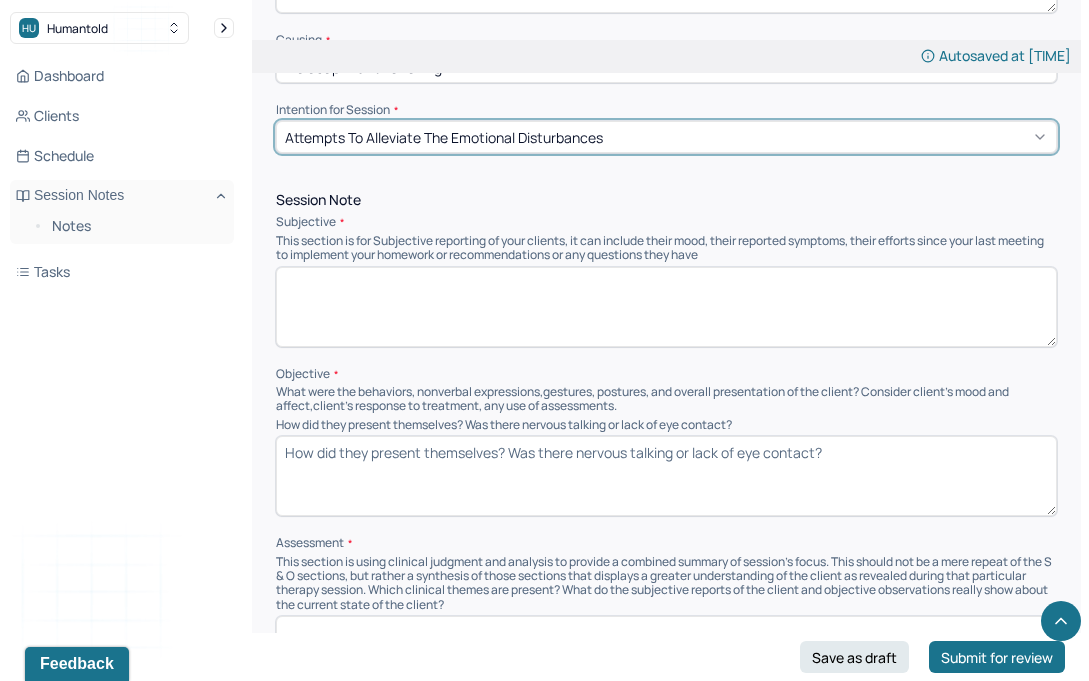scroll, scrollTop: 1093, scrollLeft: 0, axis: vertical 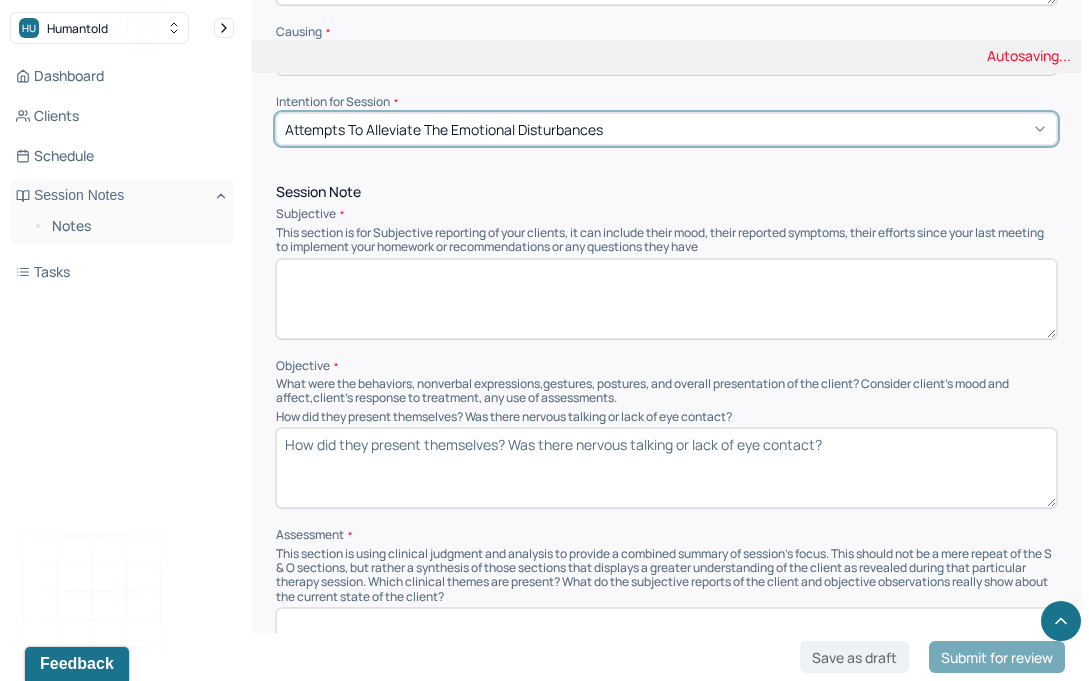click at bounding box center [666, 299] 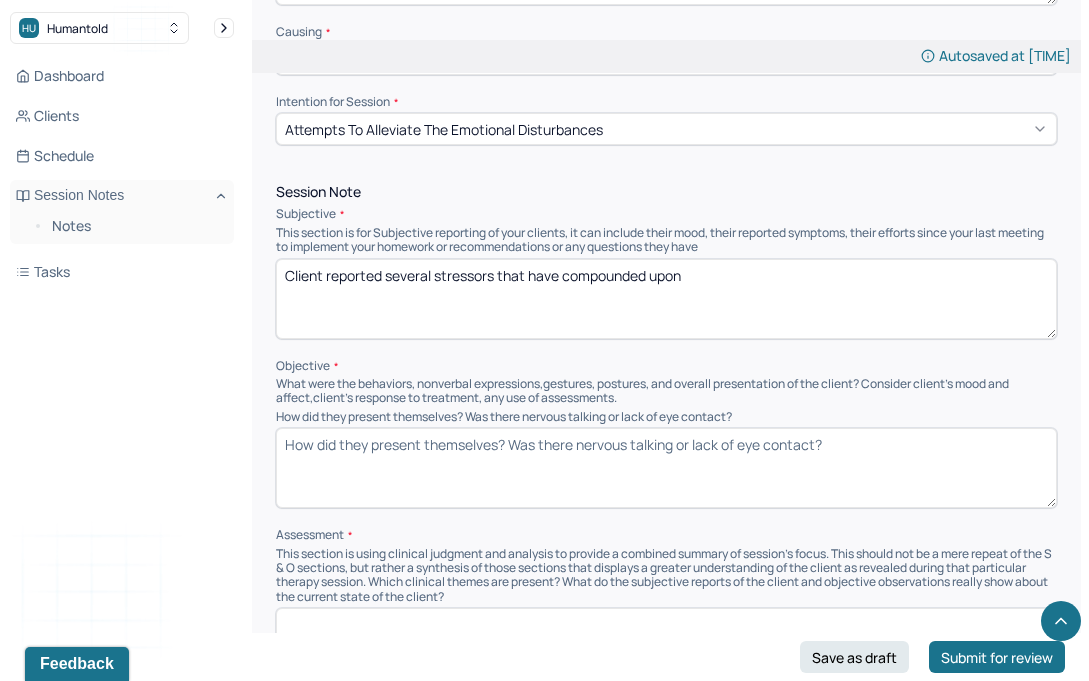 click on "Client reported several stressors that have compounded upon" at bounding box center [666, 299] 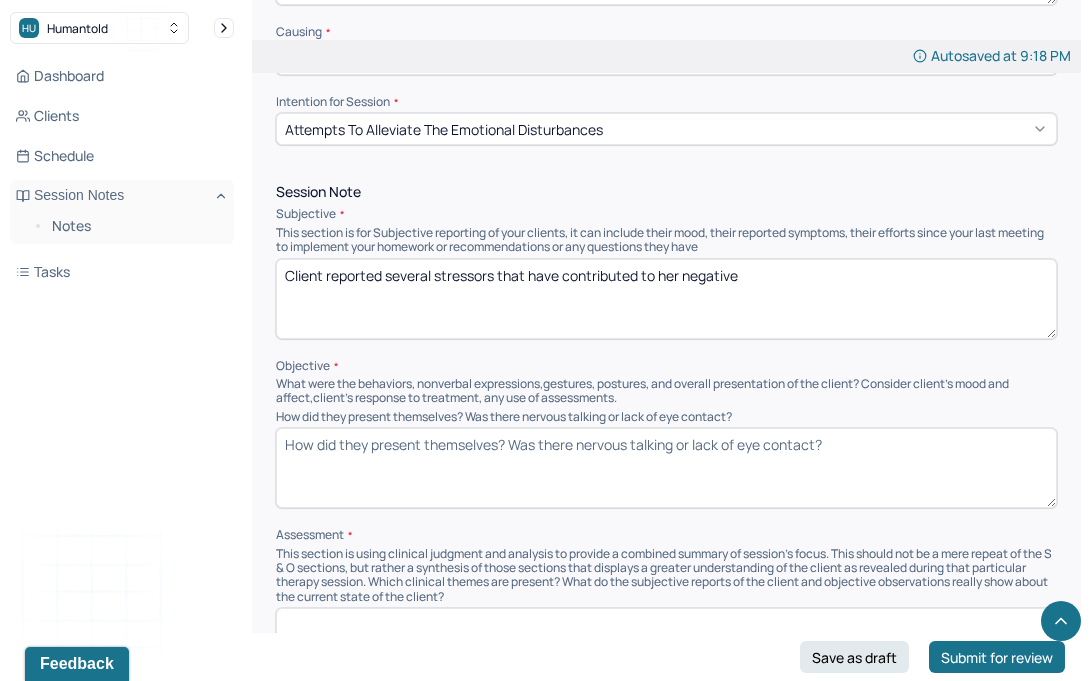 click on "Client reported several stressors that have contributed to her negative" at bounding box center [666, 299] 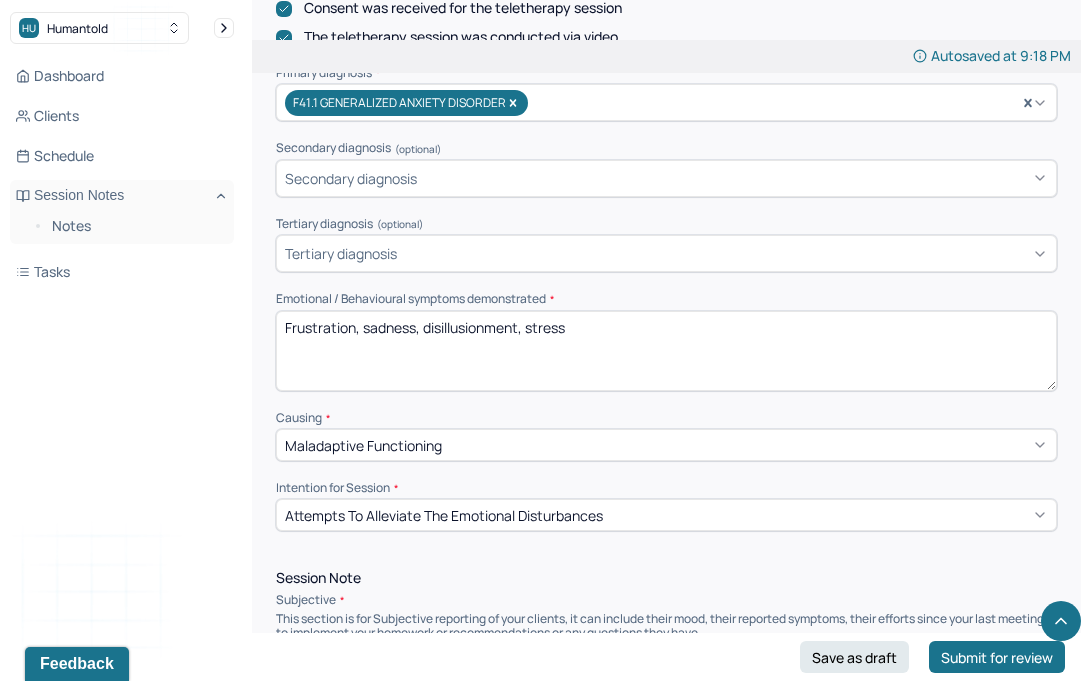 scroll, scrollTop: 660, scrollLeft: 0, axis: vertical 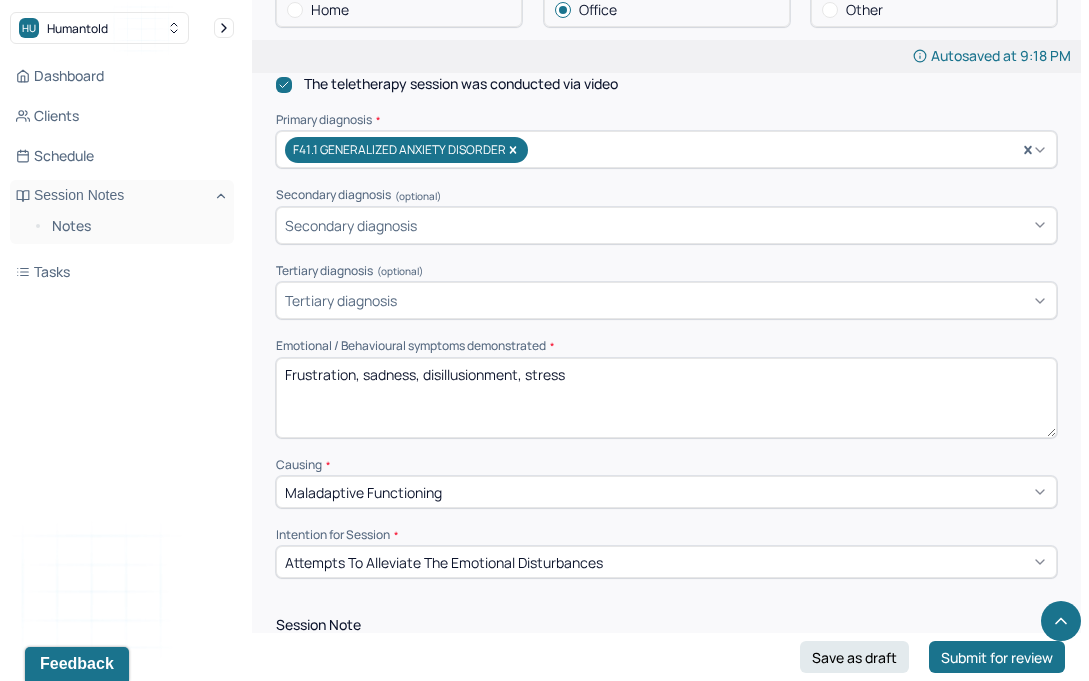 type on "Client reported several stressors (potential job change, close proximity to mass shooting in midtown, new medical diagnosis, and gas leak in apartment) that have" 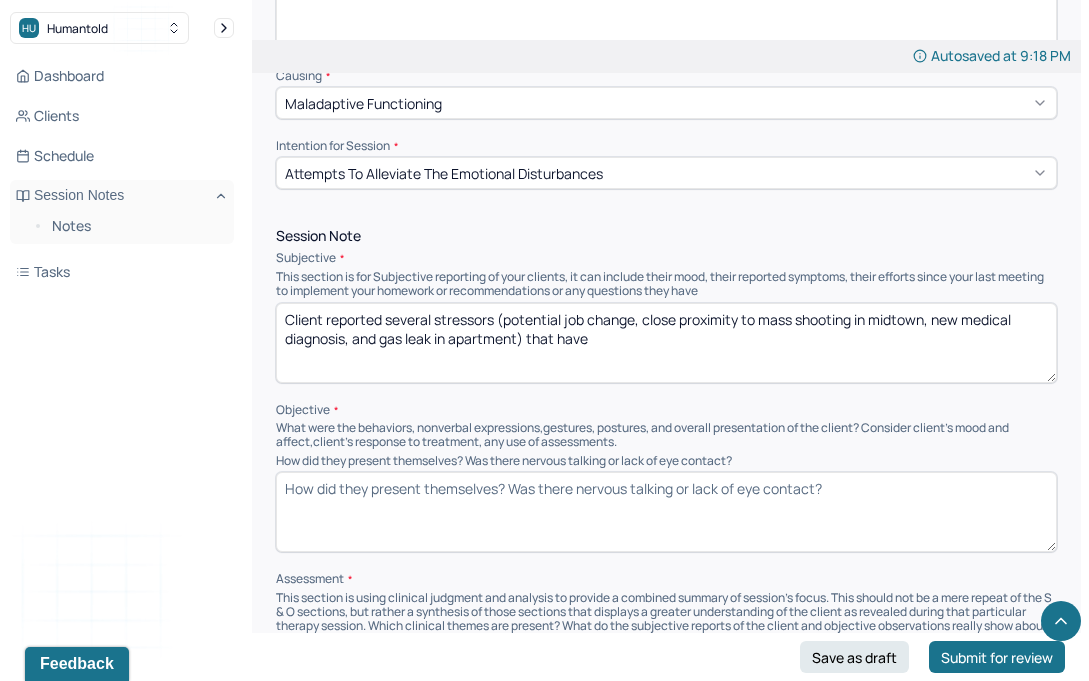 scroll, scrollTop: 1170, scrollLeft: 0, axis: vertical 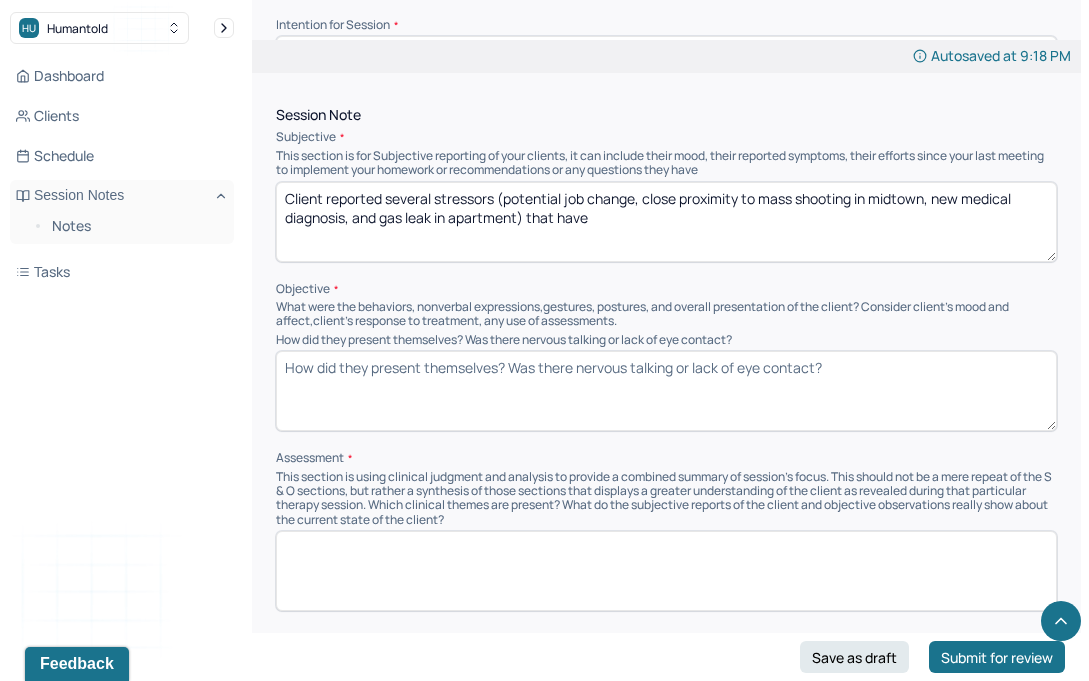 type on "Anxiety, frustration, sadness, disillusionment, stress" 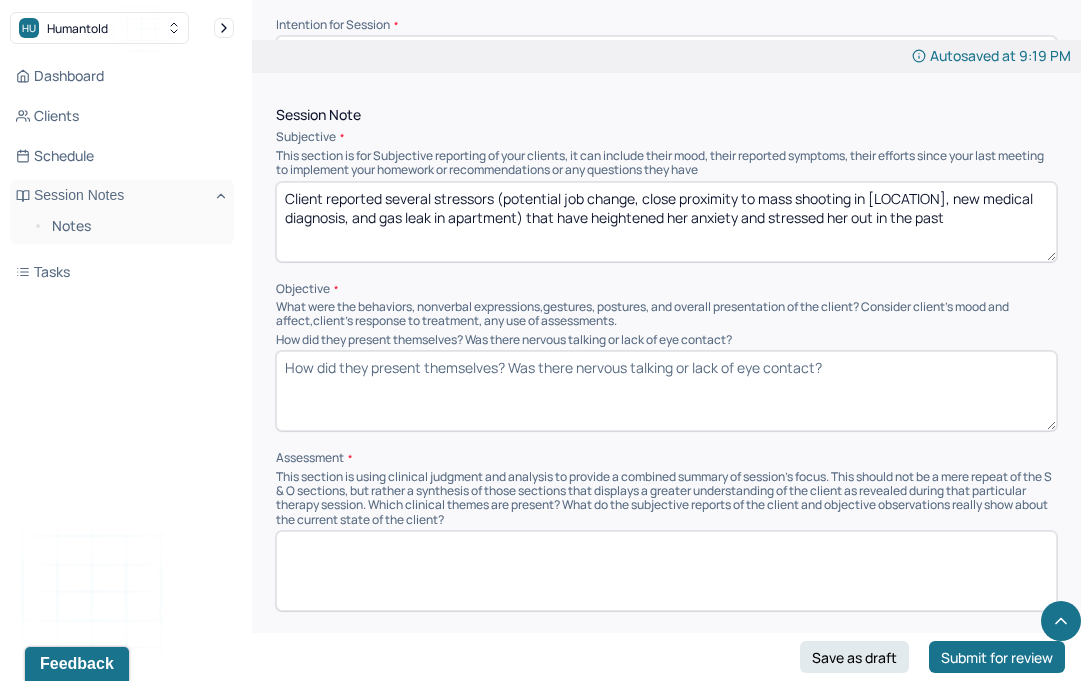 click on "Client reported several stressors (potential job change, close proximity to mass shooting in [LOCATION], new medical diagnosis, and gas leak in apartment) that have heightened her anxiety and stressed her out in the past" at bounding box center [666, 222] 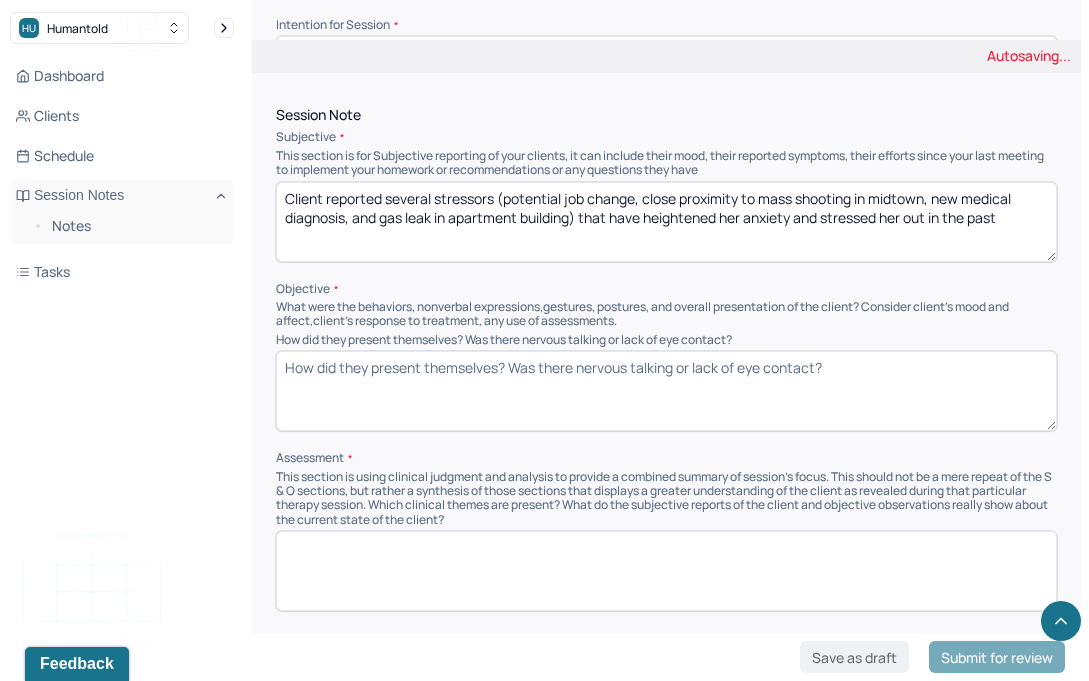 click on "Client reported several stressors (potential job change, close proximity to mass shooting in [LOCATION], new medical diagnosis, and gas leak in apartment) that have heightened her anxiety and stressed her out in the past" at bounding box center [666, 222] 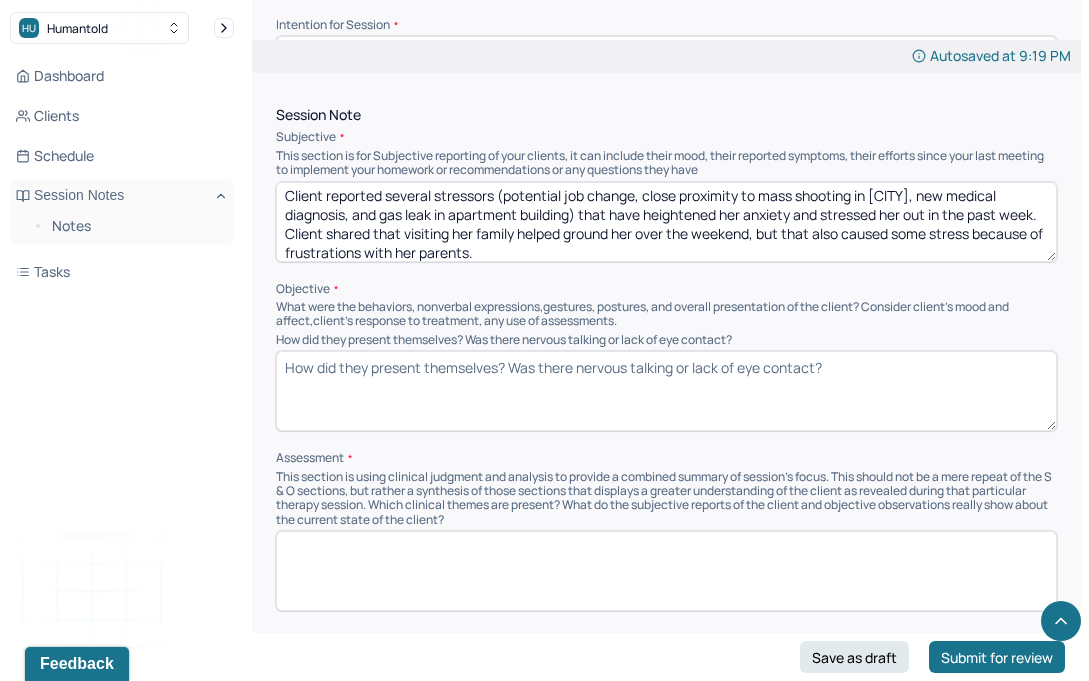 scroll, scrollTop: 9, scrollLeft: 0, axis: vertical 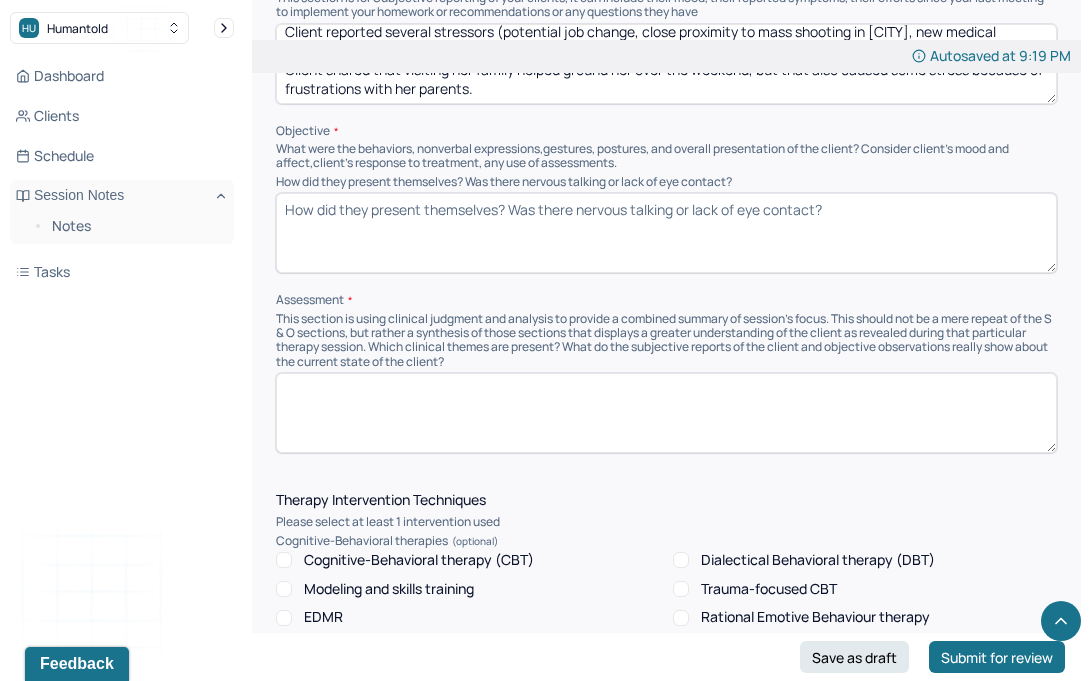 type on "Client reported several stressors (potential job change, close proximity to mass shooting in [CITY], new medical diagnosis, and gas leak in apartment building) that have heightened her anxiety and stressed her out in the past week. Client shared that visiting her family helped ground her over the weekend, but that also caused some stress because of frustrations with her parents." 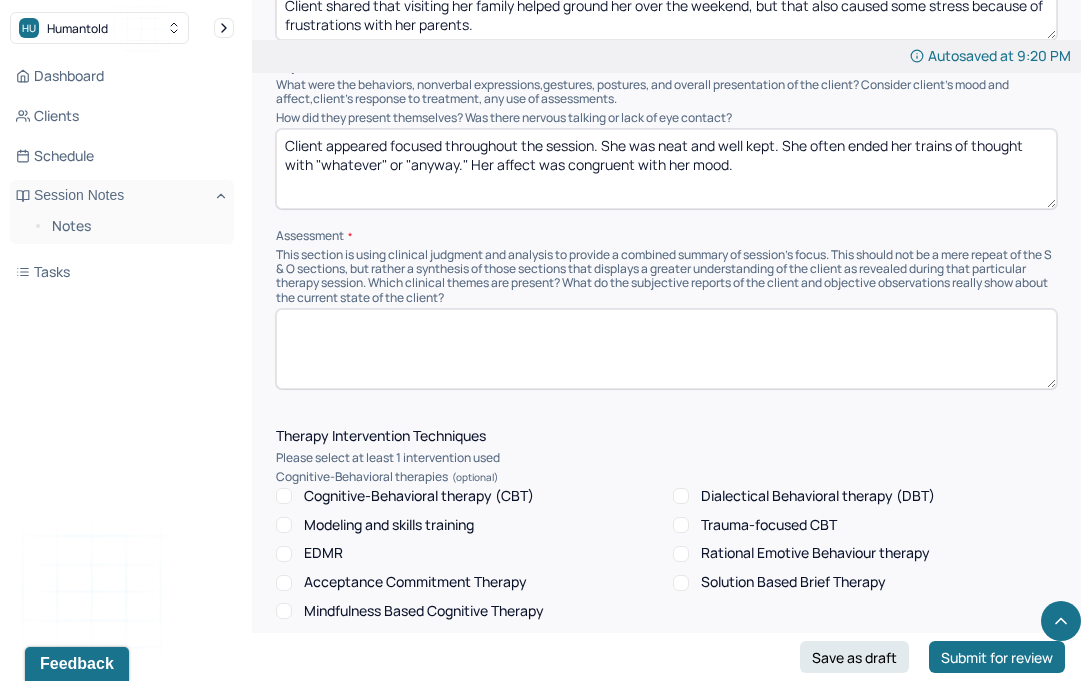 scroll, scrollTop: 1401, scrollLeft: 0, axis: vertical 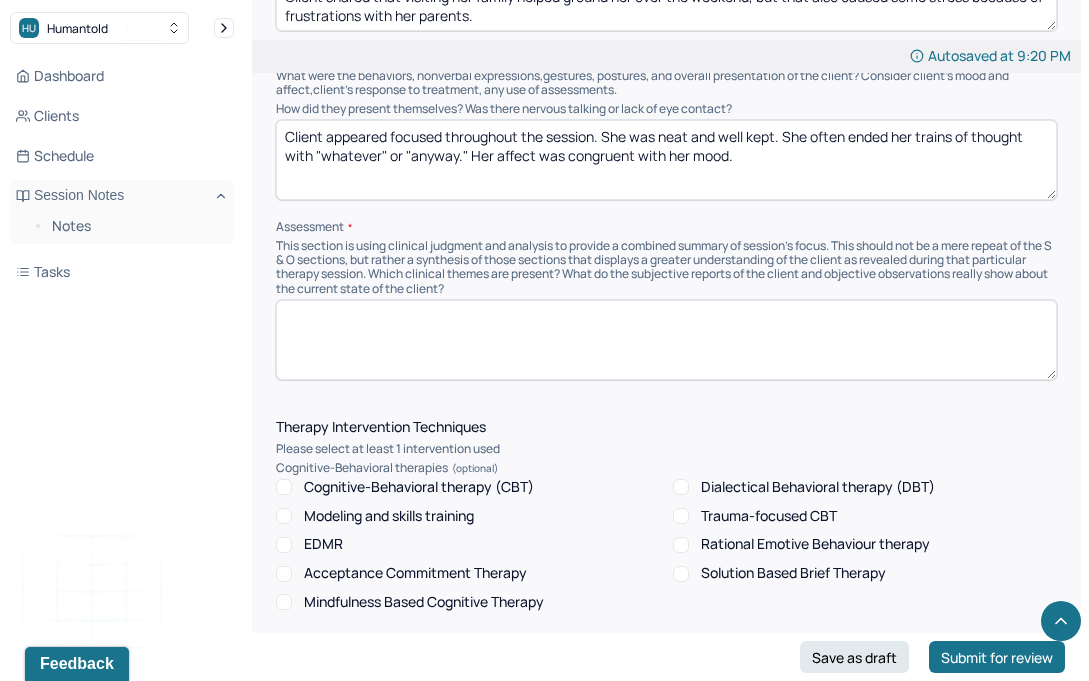 type on "Client appeared focused throughout the session. She was neat and well kept. She often ended her trains of thought with "whatever" or "anyway." Her affect was congruent with her mood." 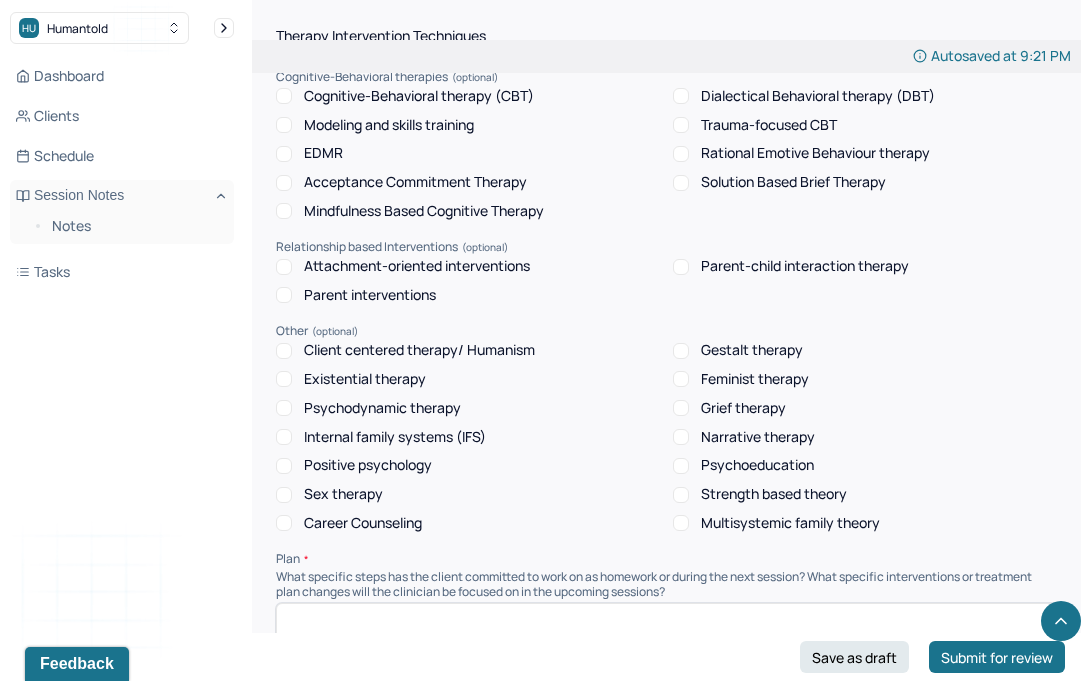 scroll, scrollTop: 1796, scrollLeft: 0, axis: vertical 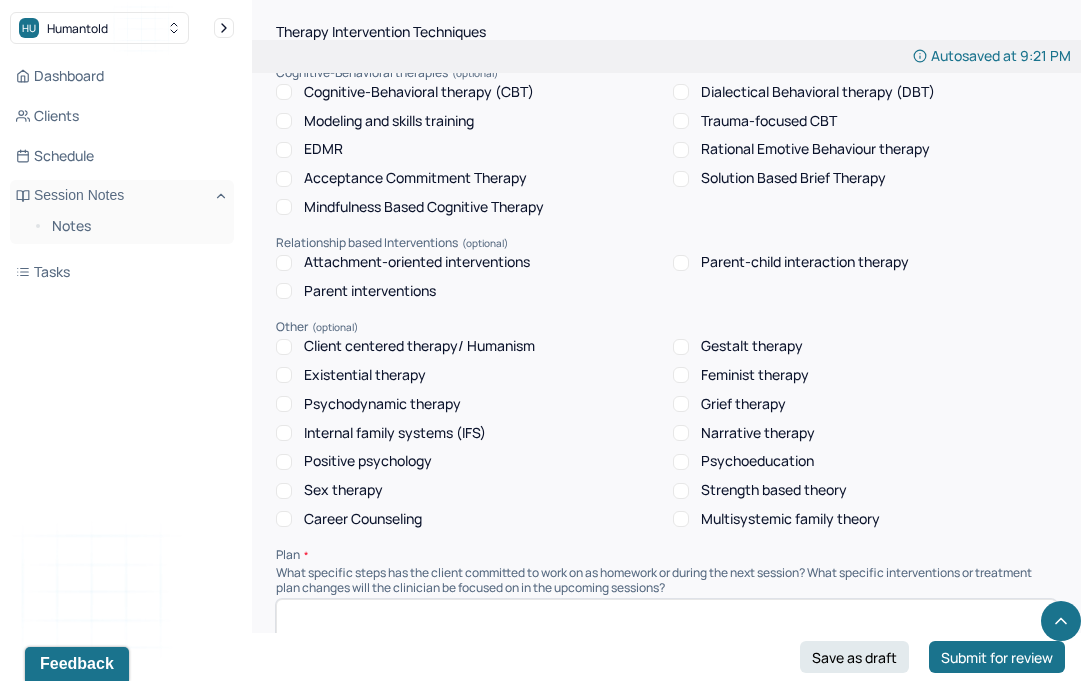 type on "Client appears to be minimizing her emotions because they aren't "productive."" 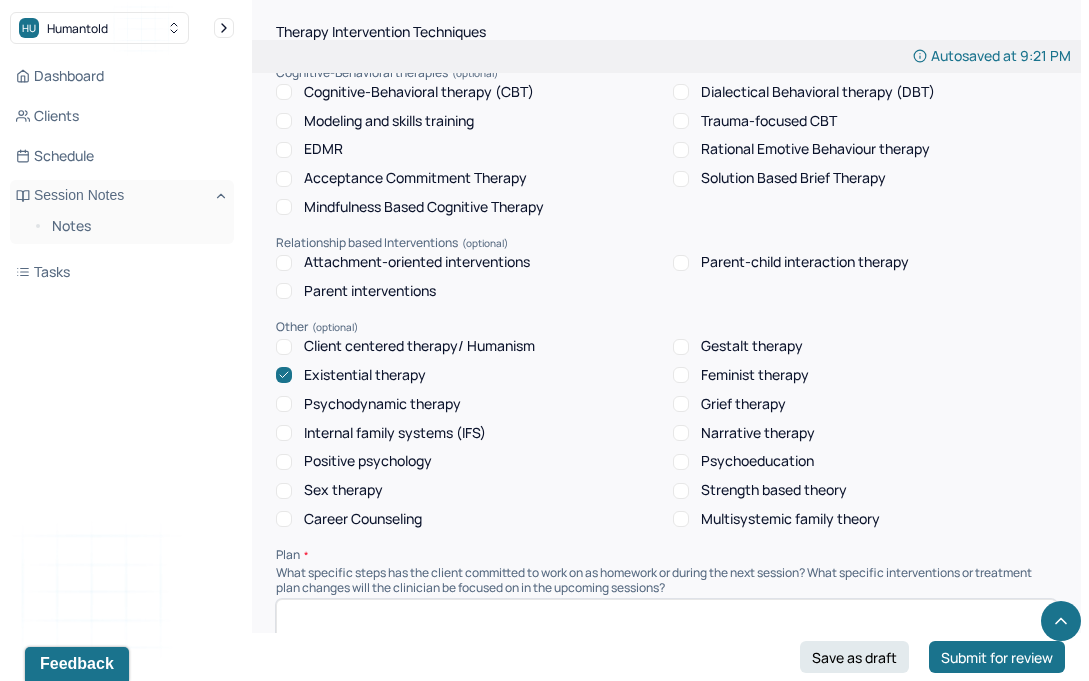 click on "Client centered therapy/ Humanism" at bounding box center [419, 346] 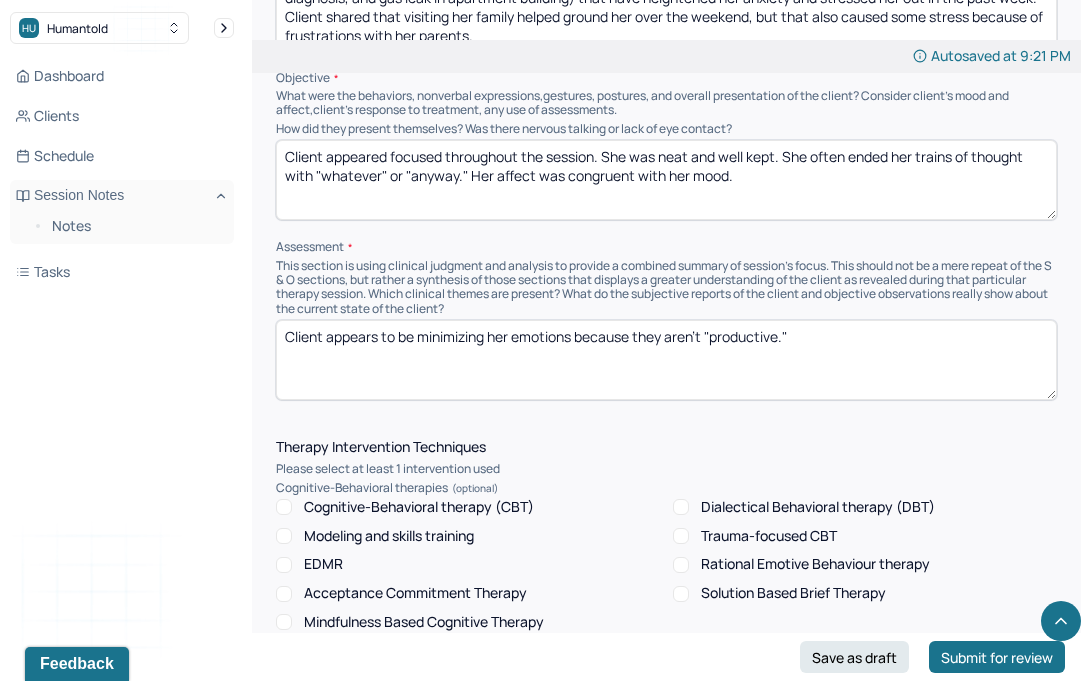 scroll, scrollTop: 1378, scrollLeft: 0, axis: vertical 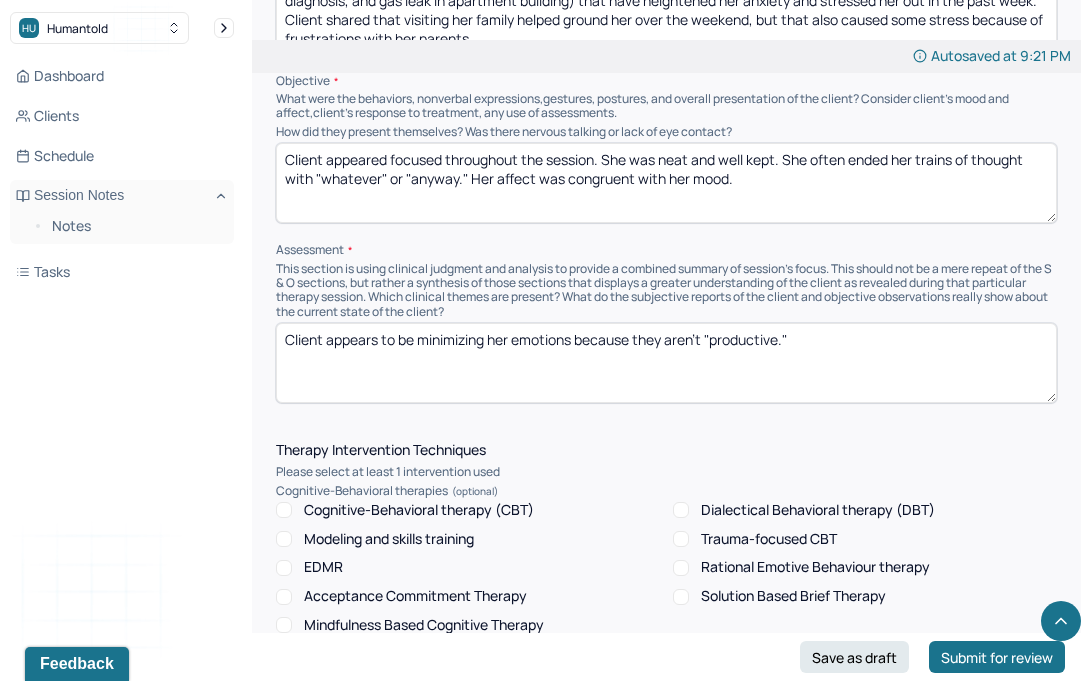 click on "Client appears to be minimizing her emotions because they aren't "productive."" at bounding box center (666, 363) 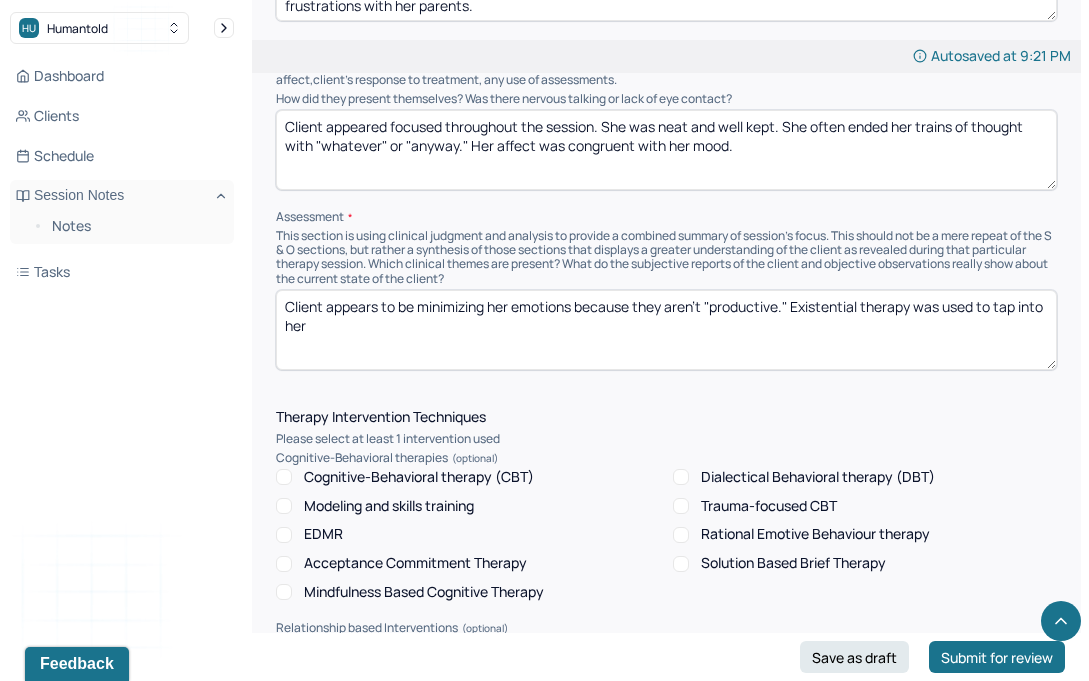 scroll, scrollTop: 1390, scrollLeft: 0, axis: vertical 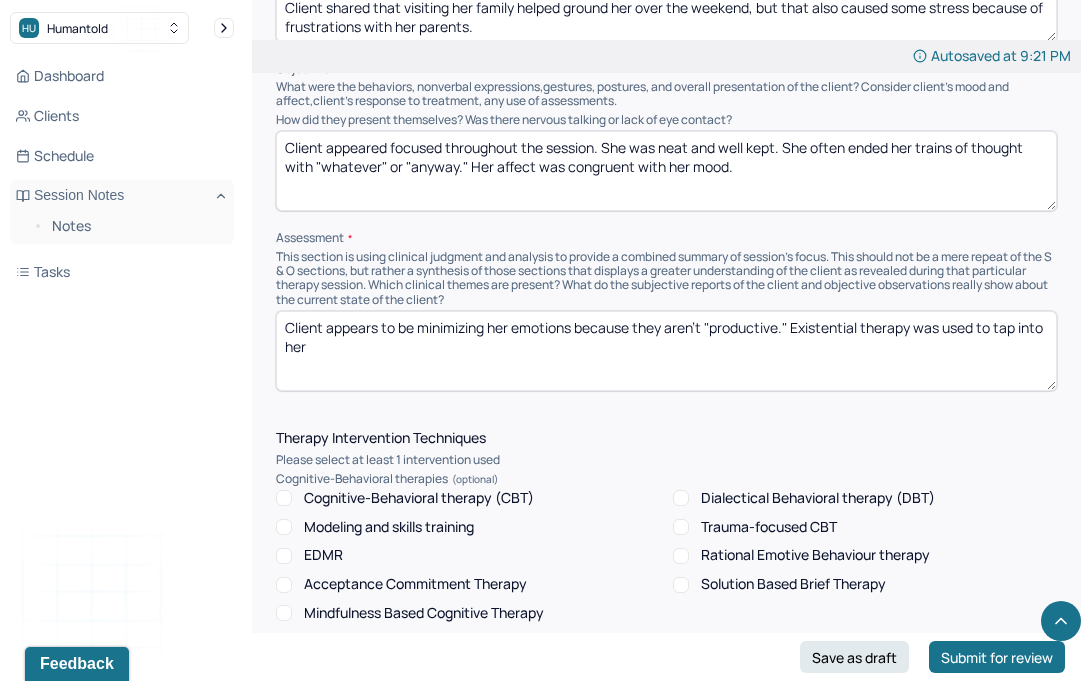 click on "Client appears to be minimizing her emotions because they aren't "productive." Existential therapy was used to tap into her" at bounding box center [666, 351] 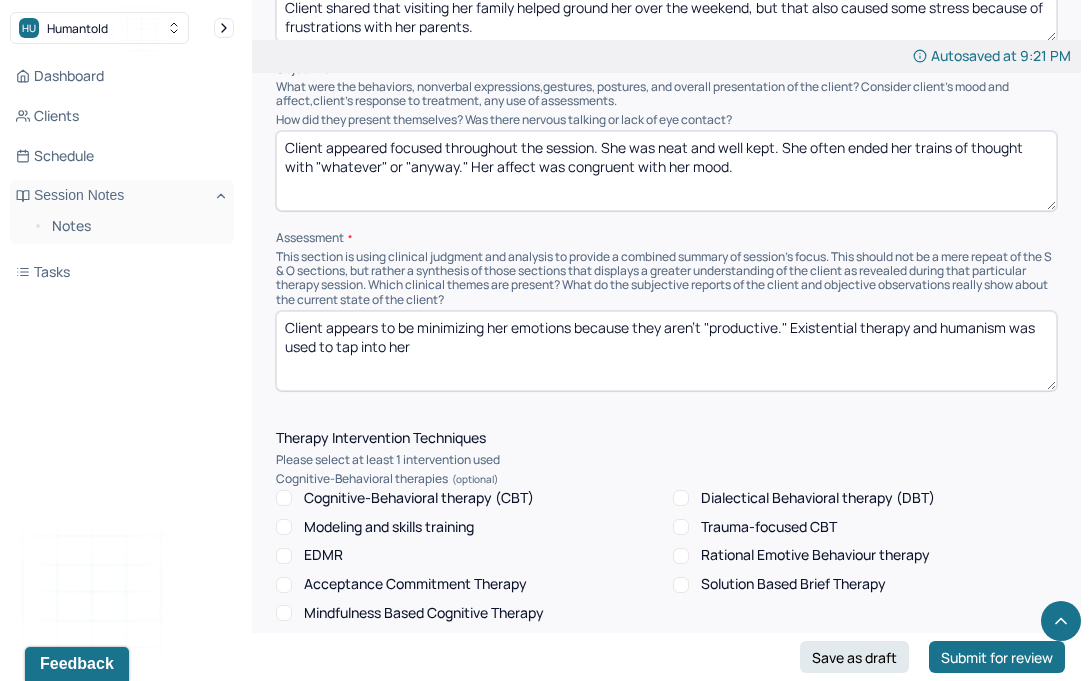click on "Client appears to be minimizing her emotions because they aren't "productive." Existential therapy and was used to tap into her" at bounding box center [666, 351] 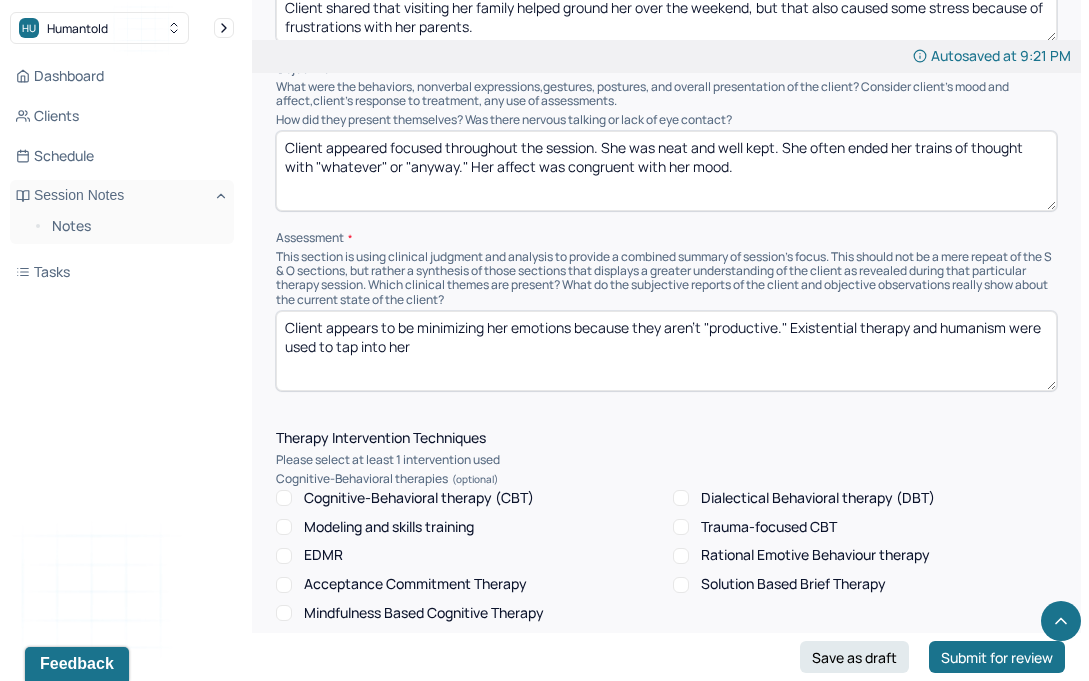 click on "Client appears to be minimizing her emotions because they aren't "productive." Existential therapy and humanism was used to tap into her" at bounding box center [666, 351] 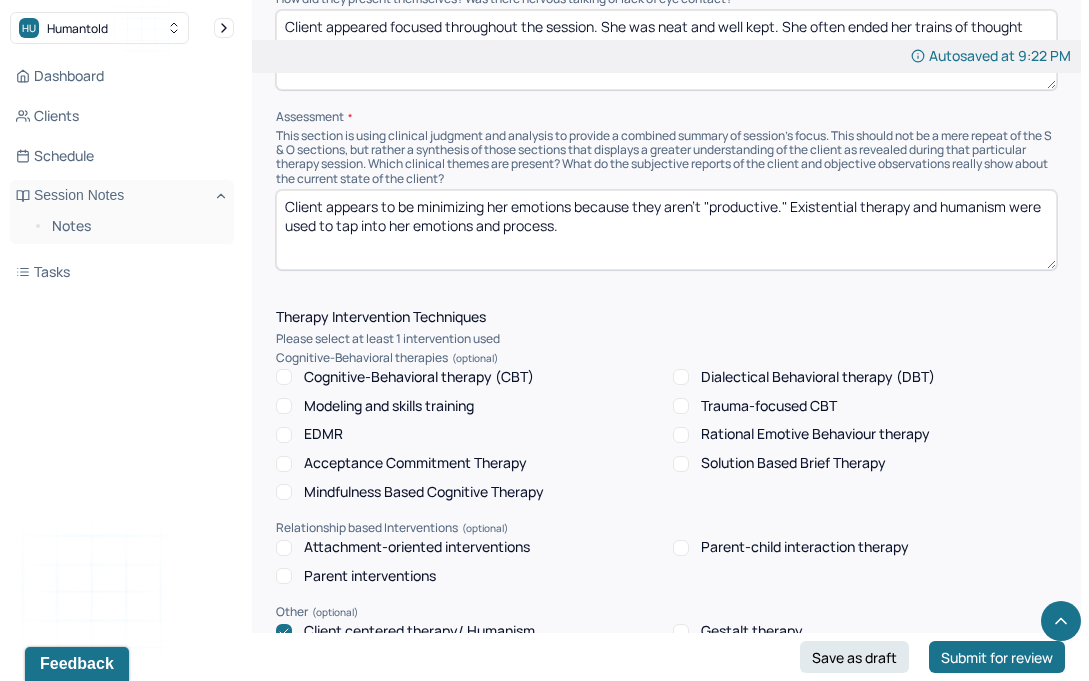 scroll, scrollTop: 1506, scrollLeft: 0, axis: vertical 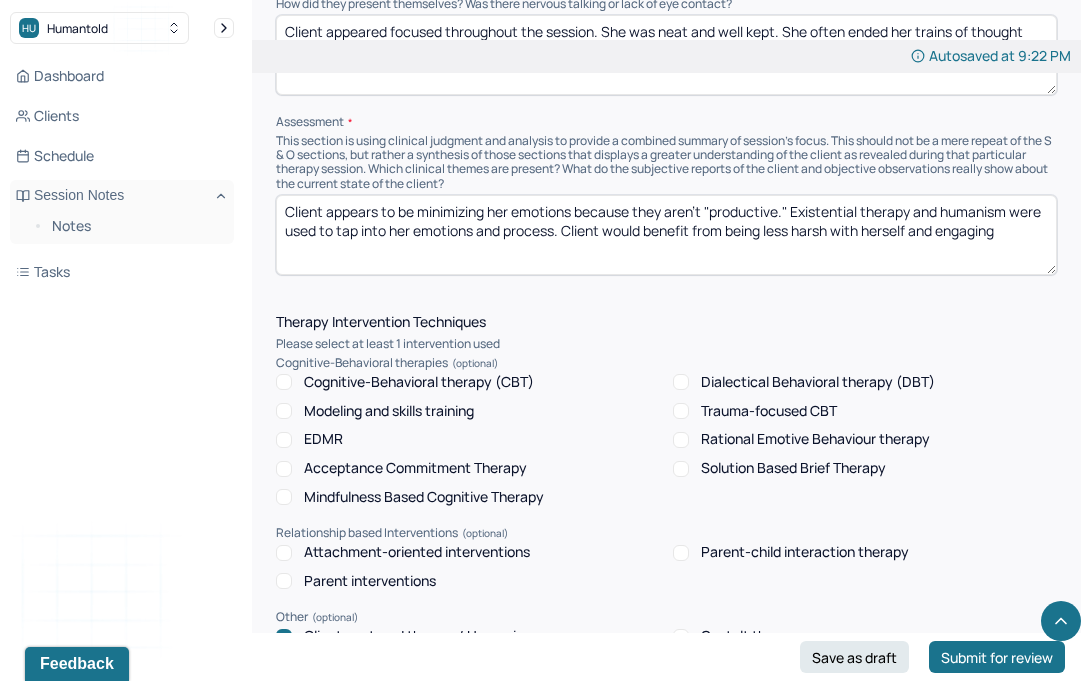 click on "Client appears to be minimizing her emotions because they aren't "productive." Existential therapy and humanism were used to tap into her emotions and process. Client would benefit from being less harsh with herself and engaging" at bounding box center (666, 235) 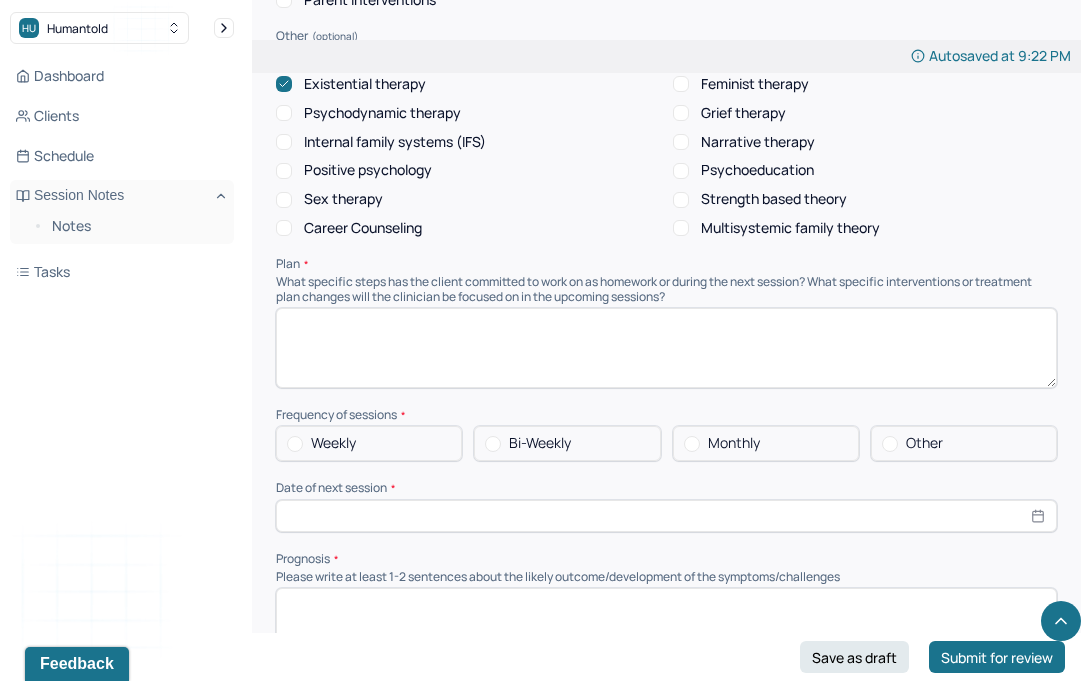 scroll, scrollTop: 1942, scrollLeft: 0, axis: vertical 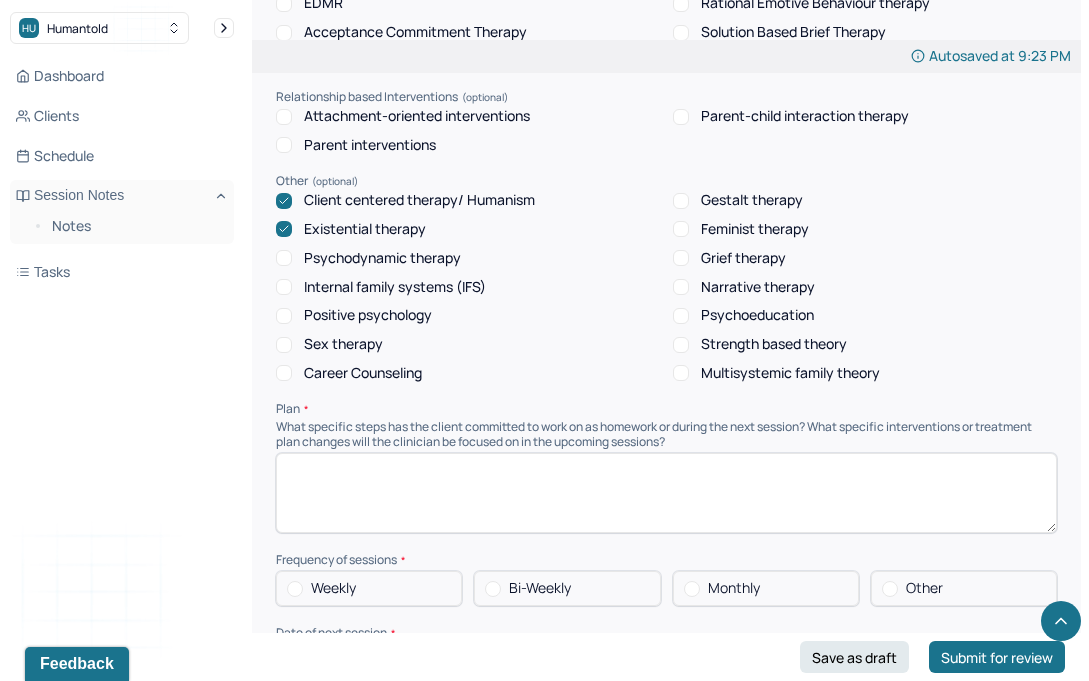 type on "Client appears to be minimizing her emotions because they aren't "productive." Existential therapy and humanism were used to tap into her emotions and process. Client would benefit from being less harsh with herself and practicing radical acceptance with aspects of her life that are unchangeable to reduce feelings of anxiety and frustration." 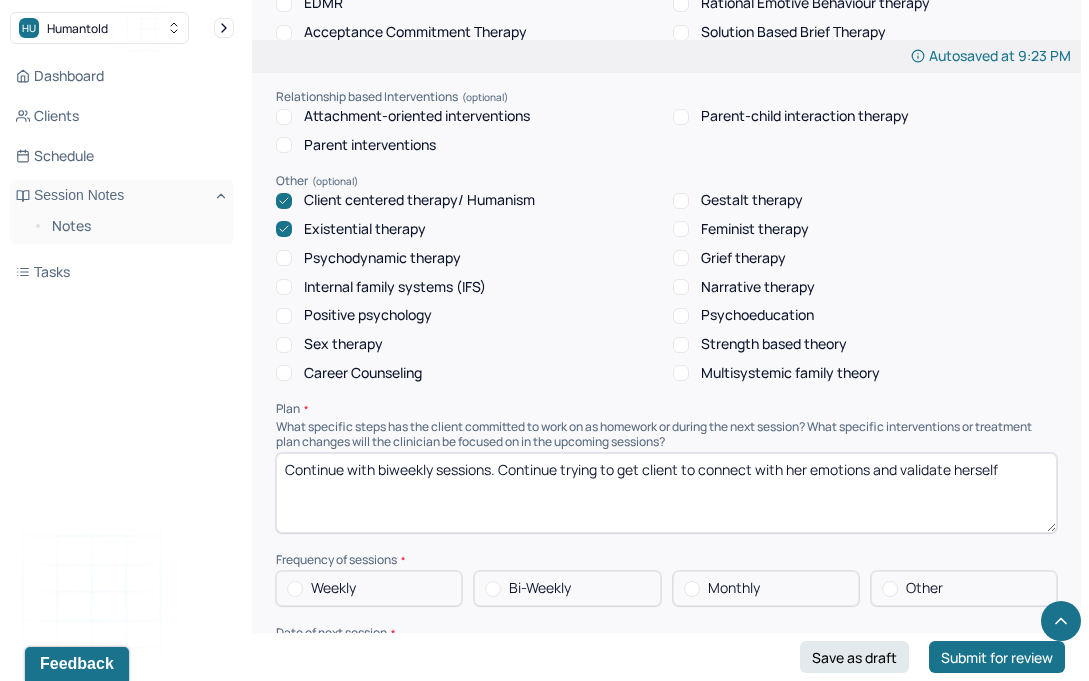 click on "Continue with biweekly sessions. Continue trying to get client to connect with her emotions and validate herself" at bounding box center [666, 493] 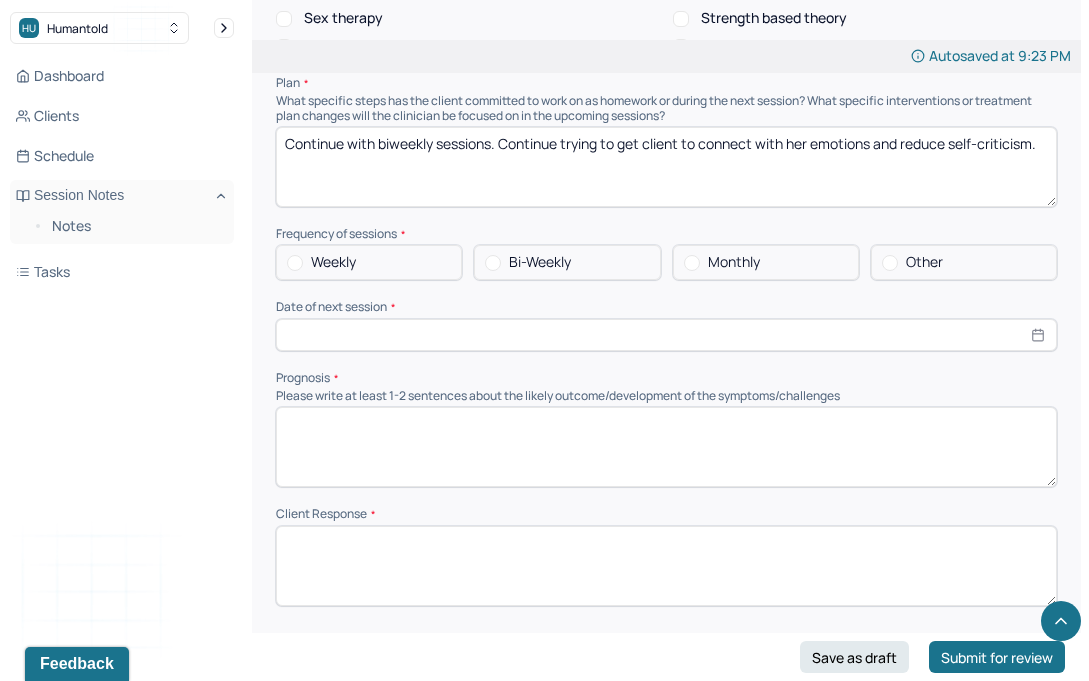 scroll, scrollTop: 2241, scrollLeft: 0, axis: vertical 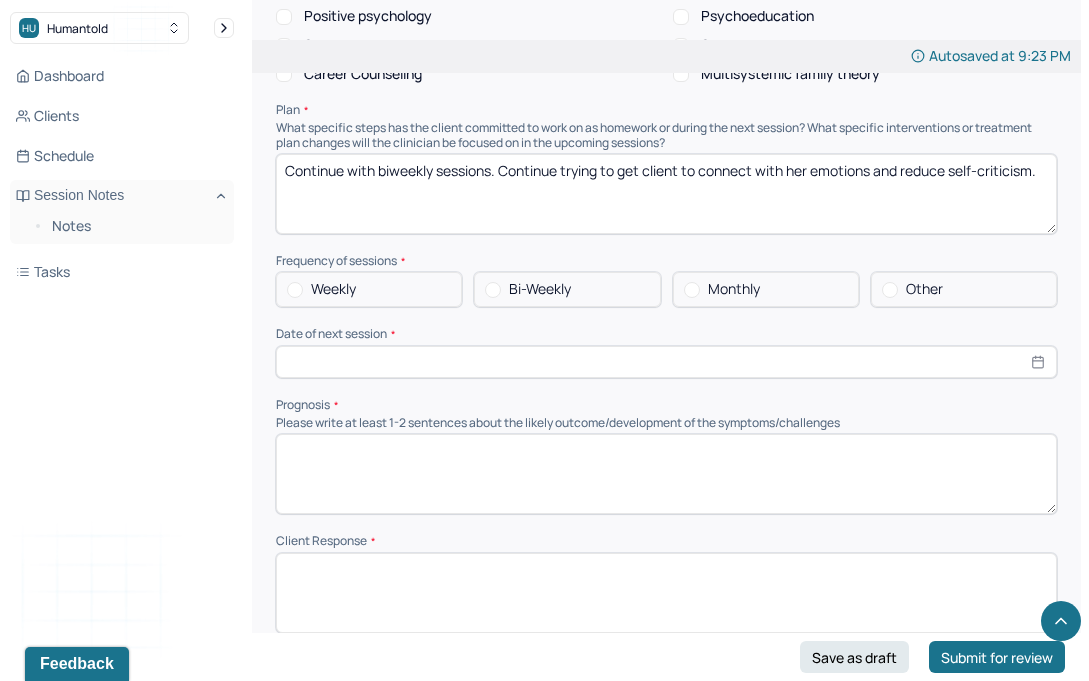 type on "Continue with biweekly sessions. Continue trying to get client to connect with her emotions and reduce self-criticism." 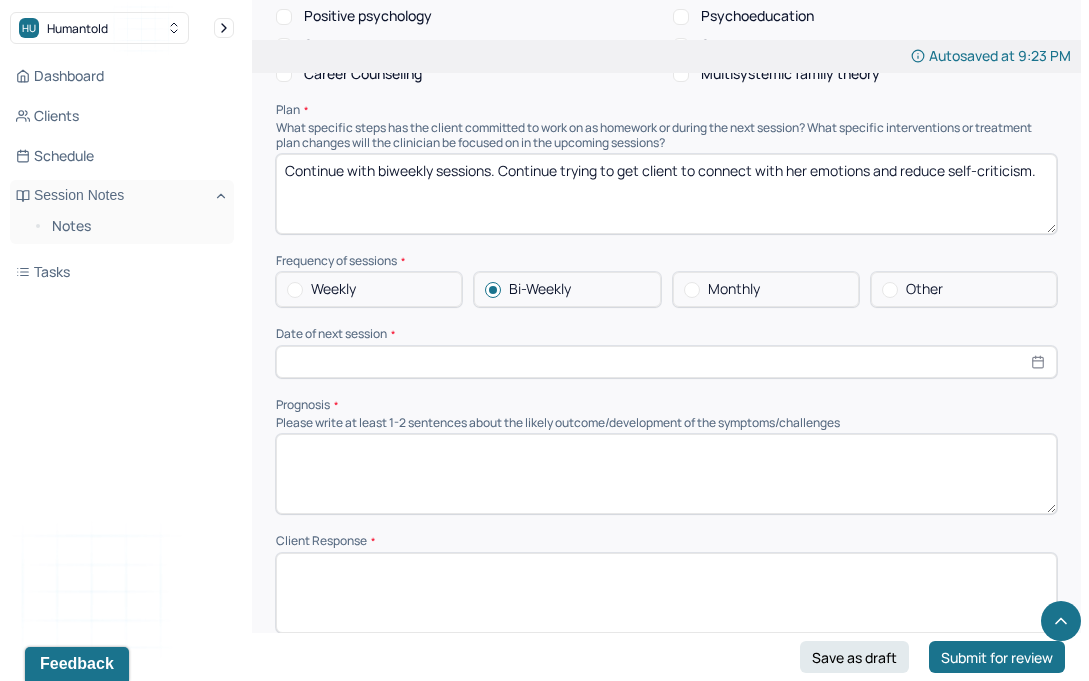 click on "Other" at bounding box center [964, 289] 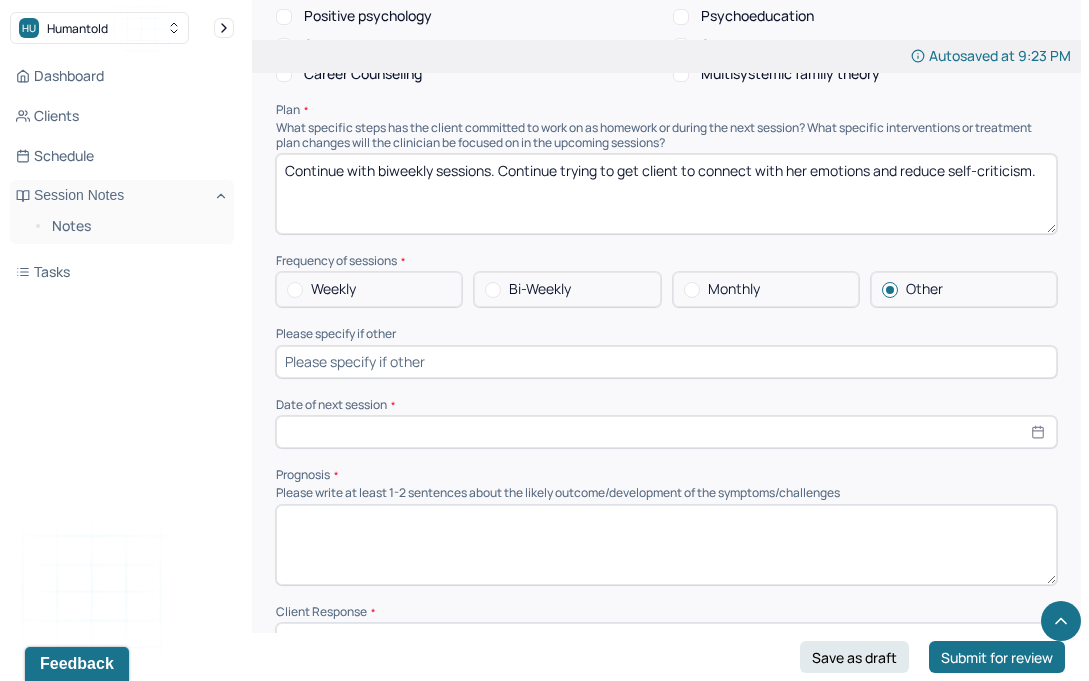 click at bounding box center (666, 362) 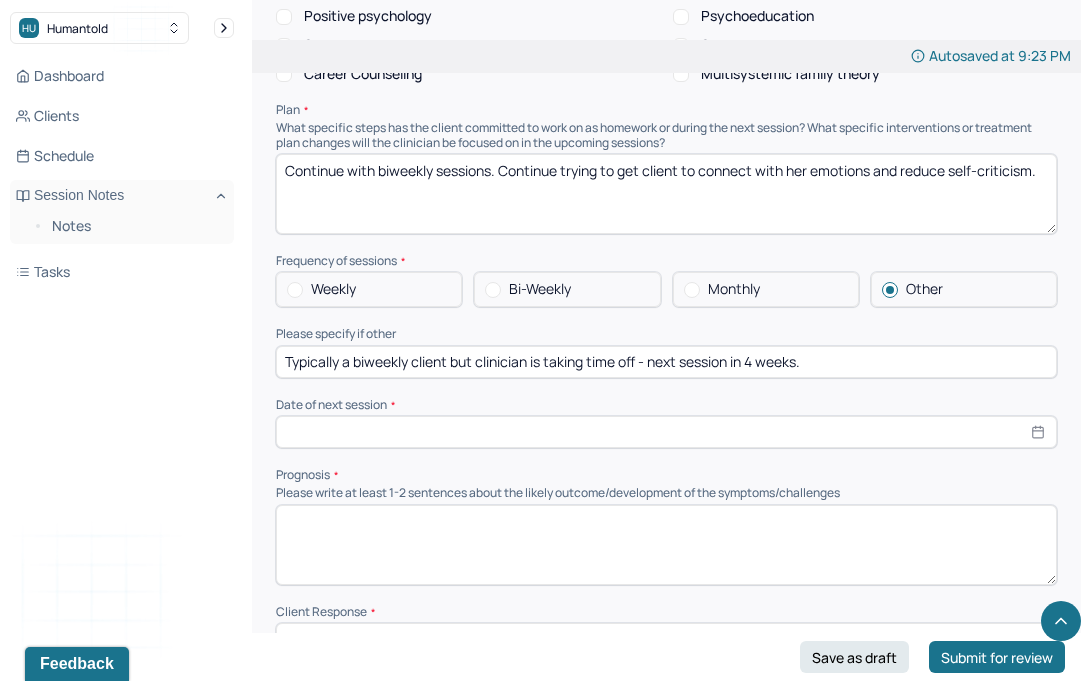 type on "Typically a biweekly client but clinician is taking time off - next session in 4 weeks." 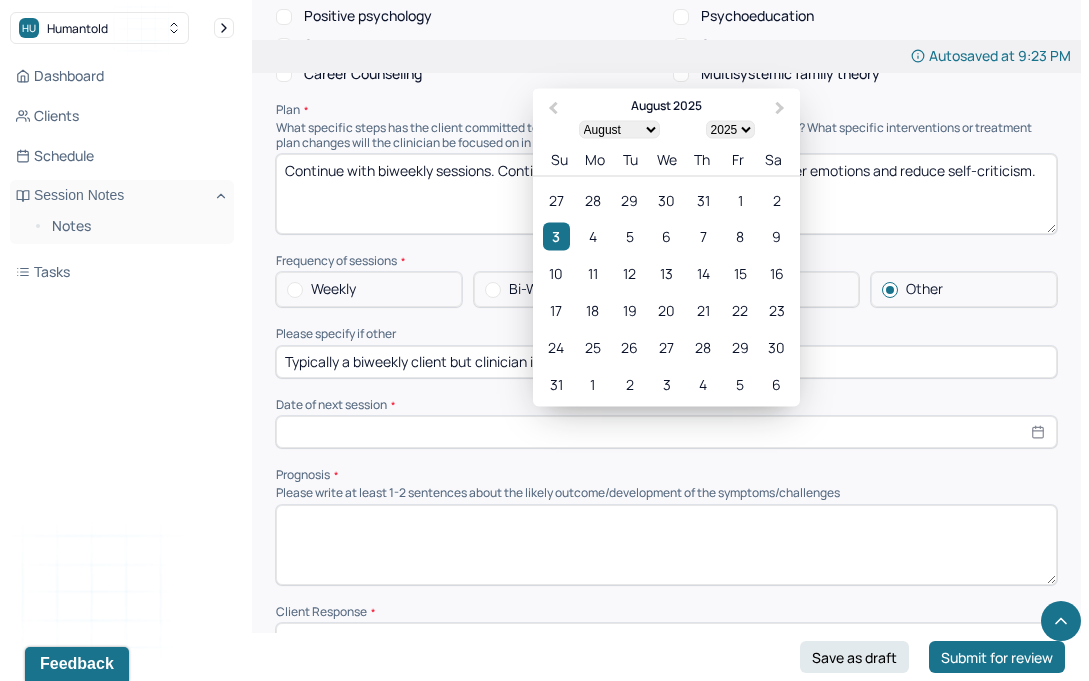 click at bounding box center (666, 432) 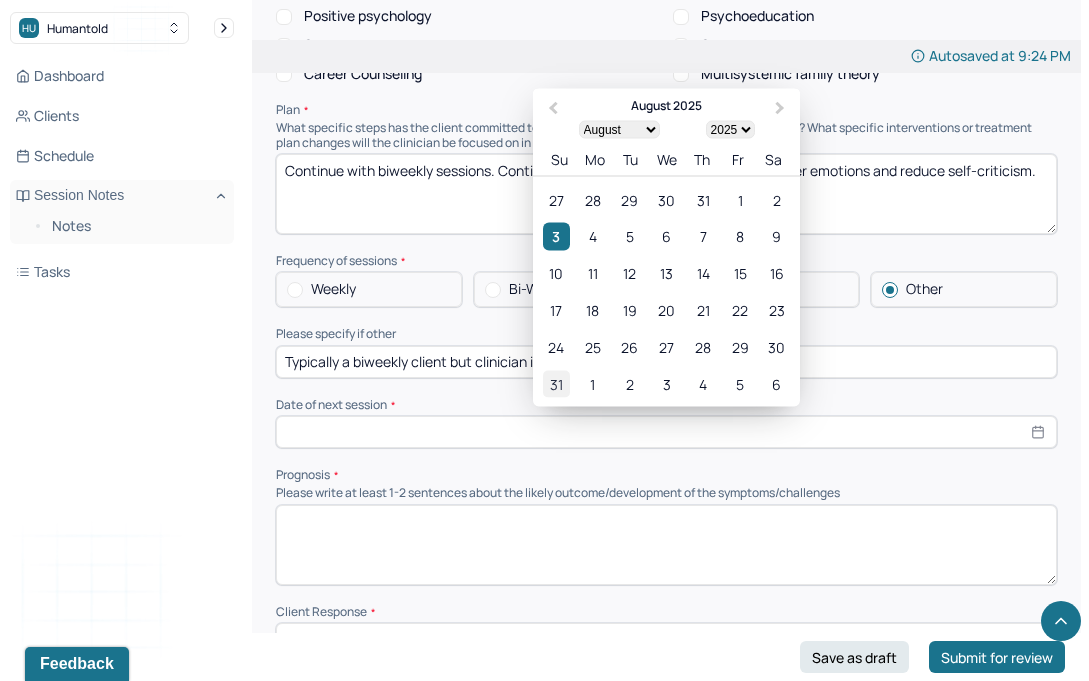 click on "31" at bounding box center (556, 383) 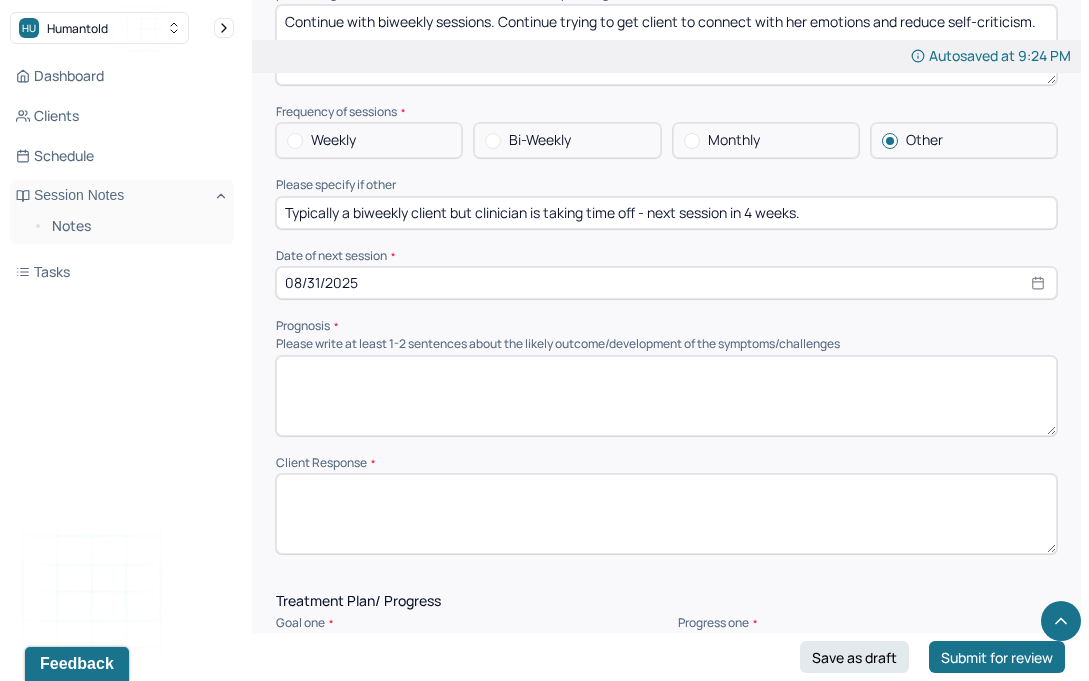 scroll, scrollTop: 2391, scrollLeft: 0, axis: vertical 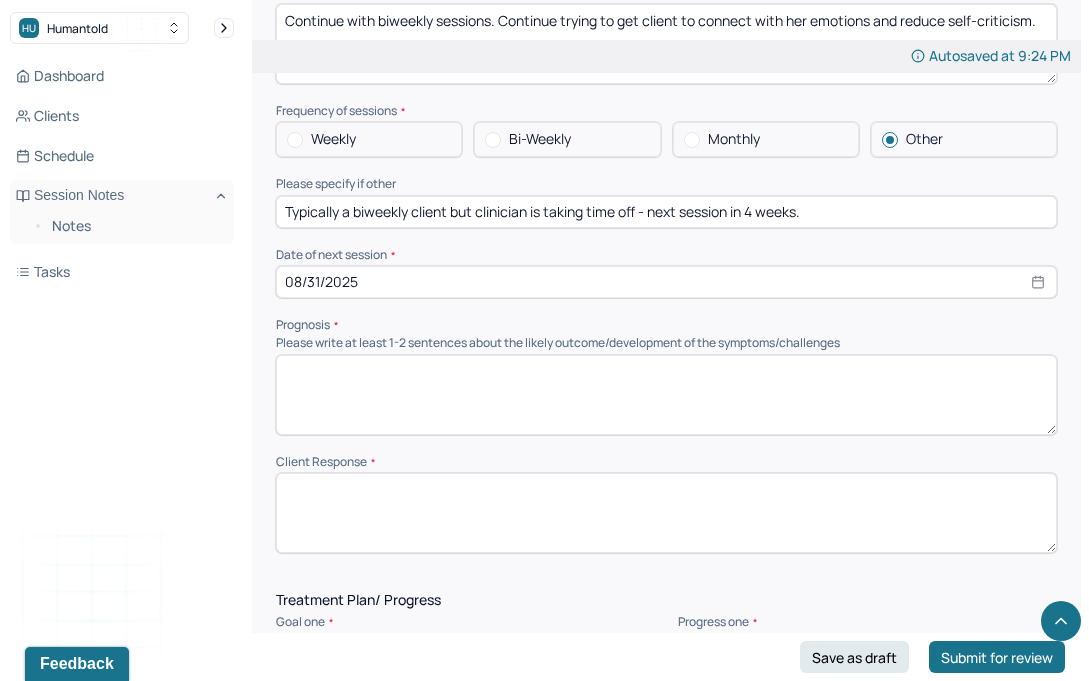 click at bounding box center (666, 395) 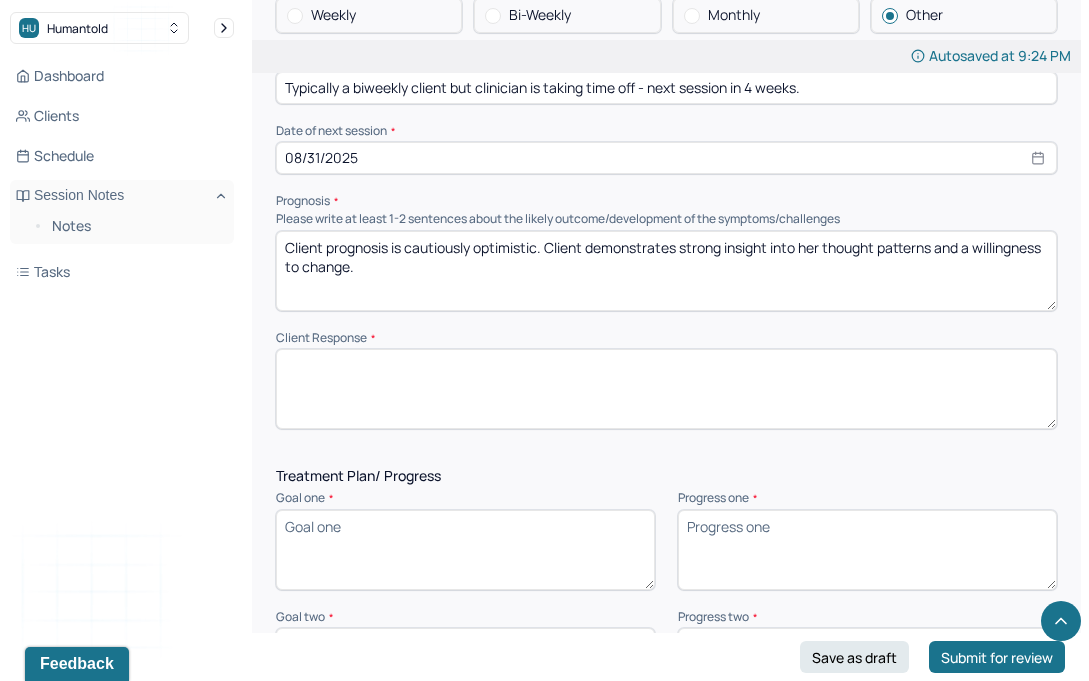 scroll, scrollTop: 2524, scrollLeft: 0, axis: vertical 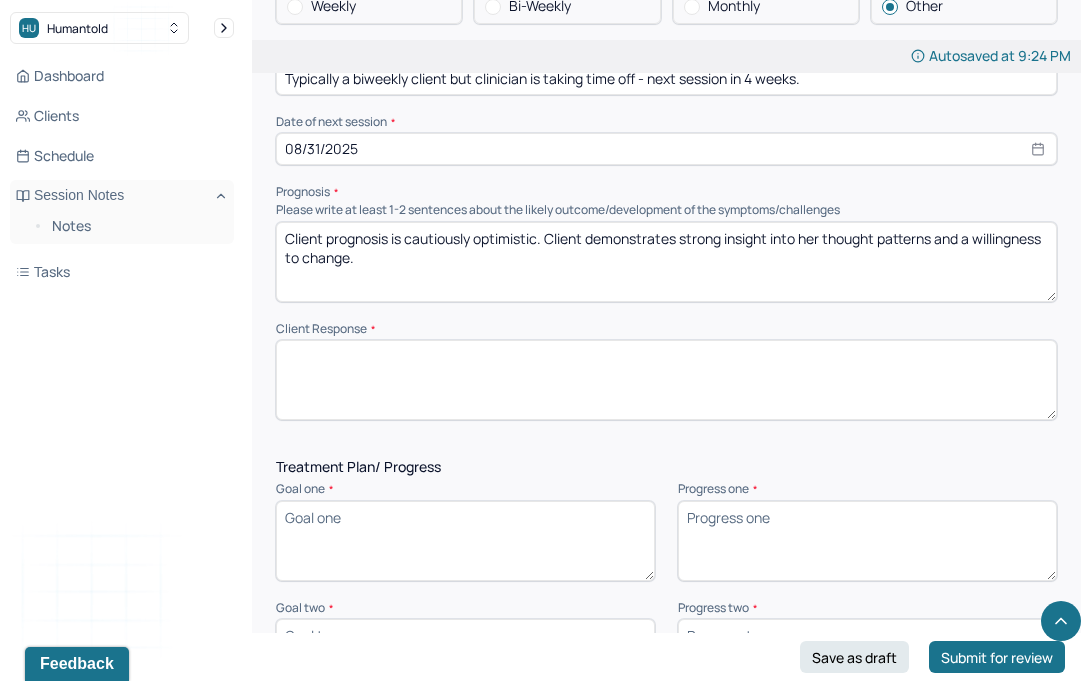 type on "Client prognosis is cautiously optimistic. Client demonstrates strong insight into her thought patterns and a willingness to change." 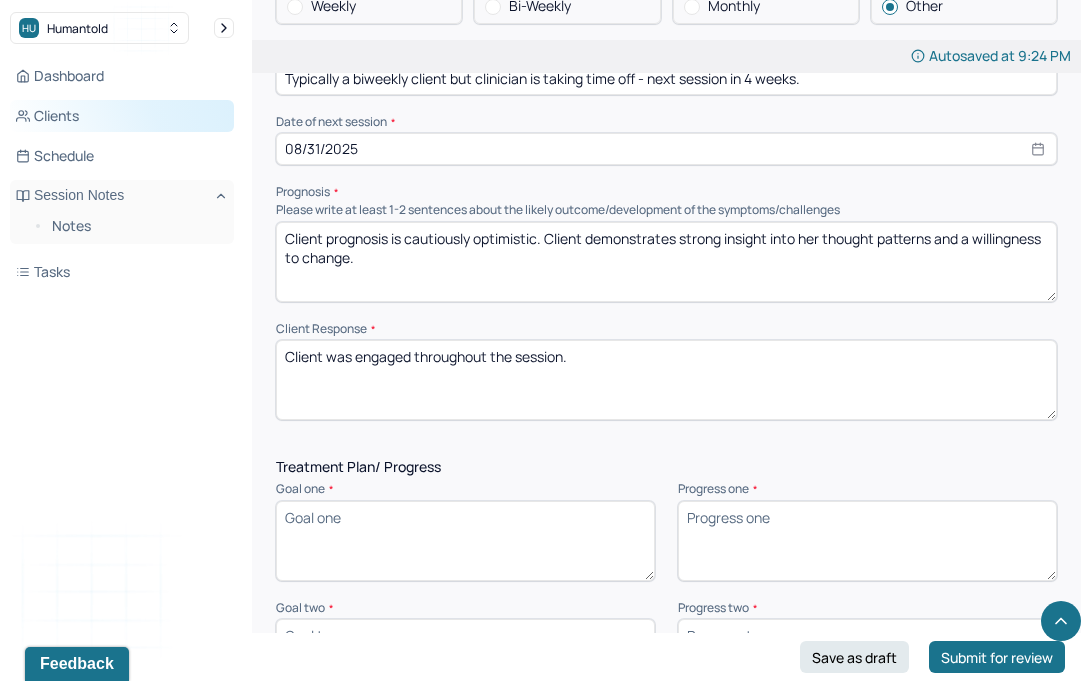 type on "Client was engaged throughout the session." 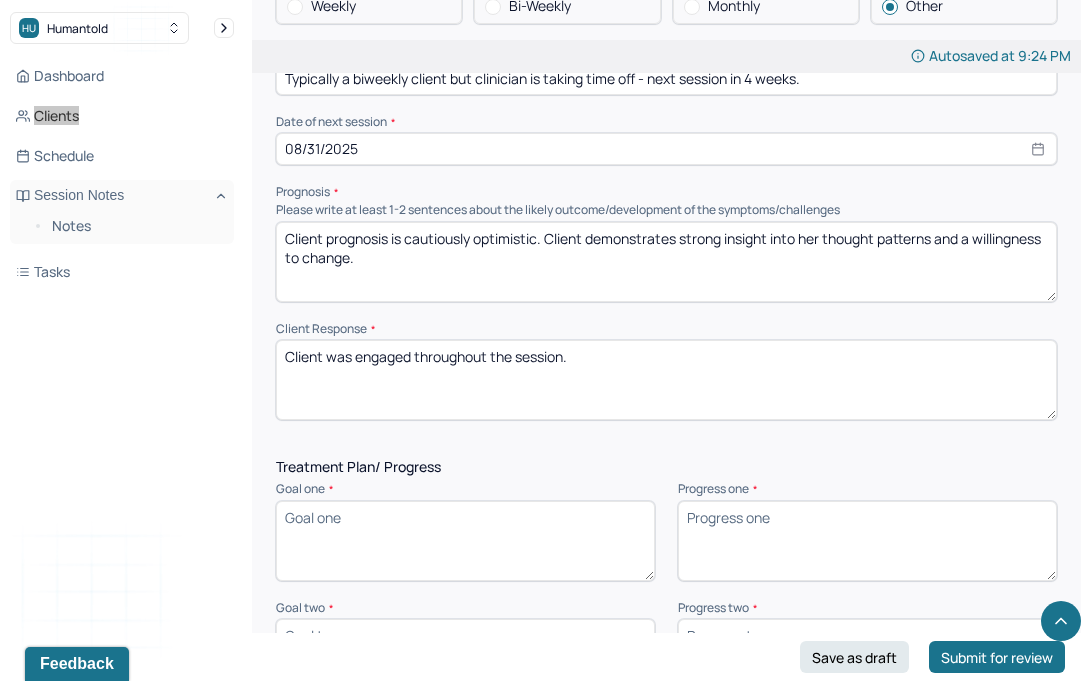 drag, startPoint x: 68, startPoint y: 110, endPoint x: 315, endPoint y: 9, distance: 266.85202 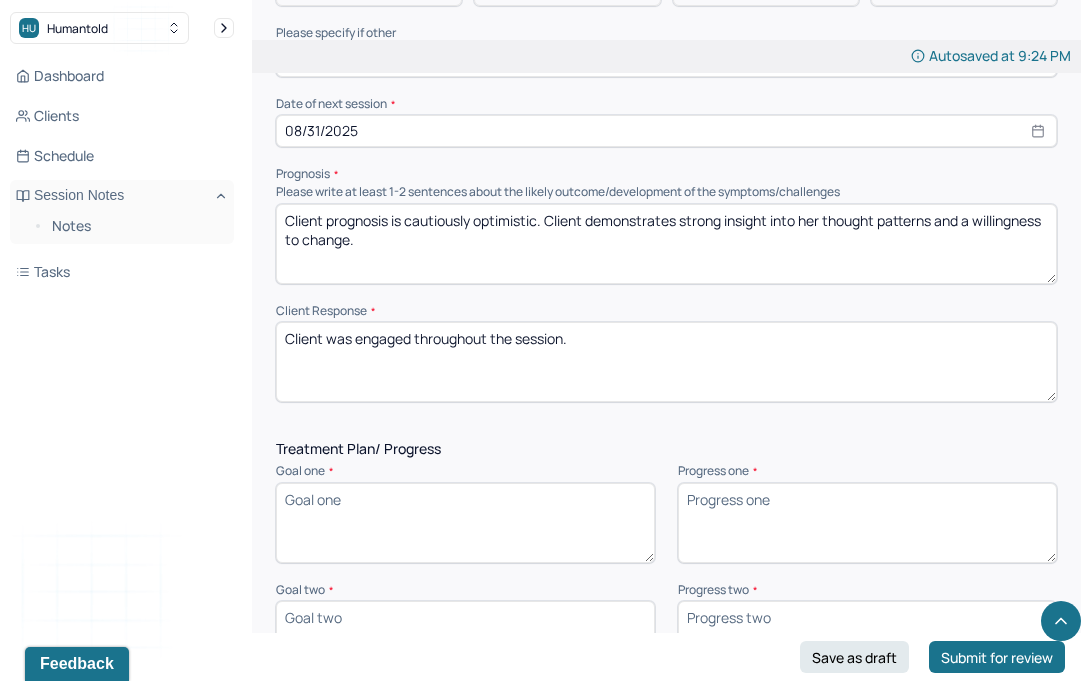 click on "Goal one *" at bounding box center [465, 523] 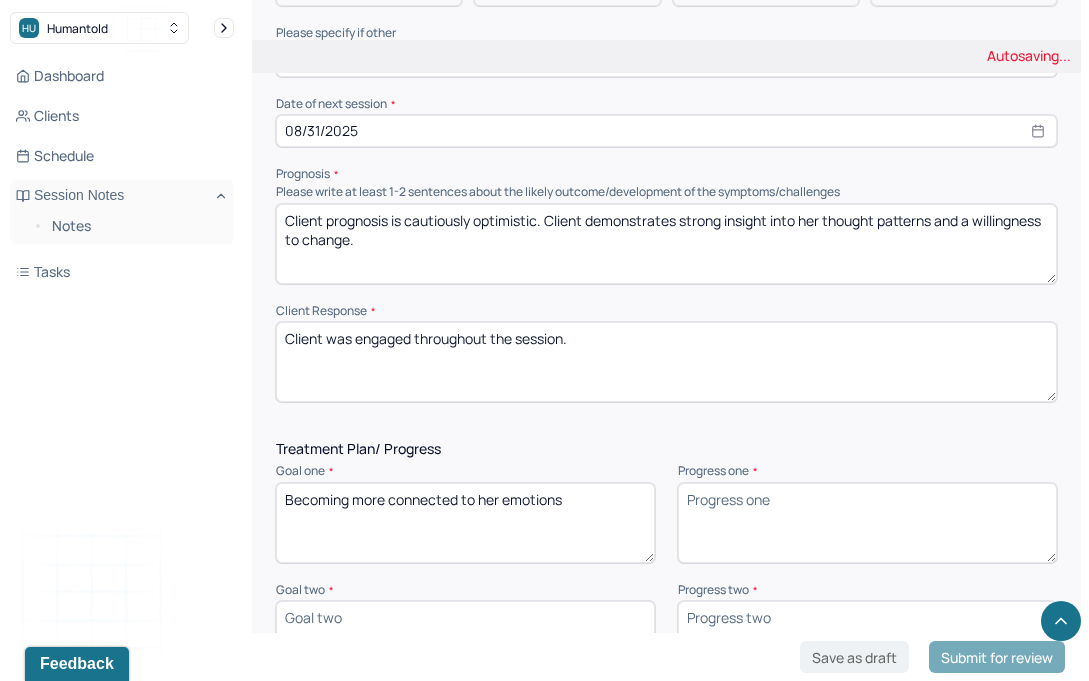 type on "Becoming more connected to her emotions" 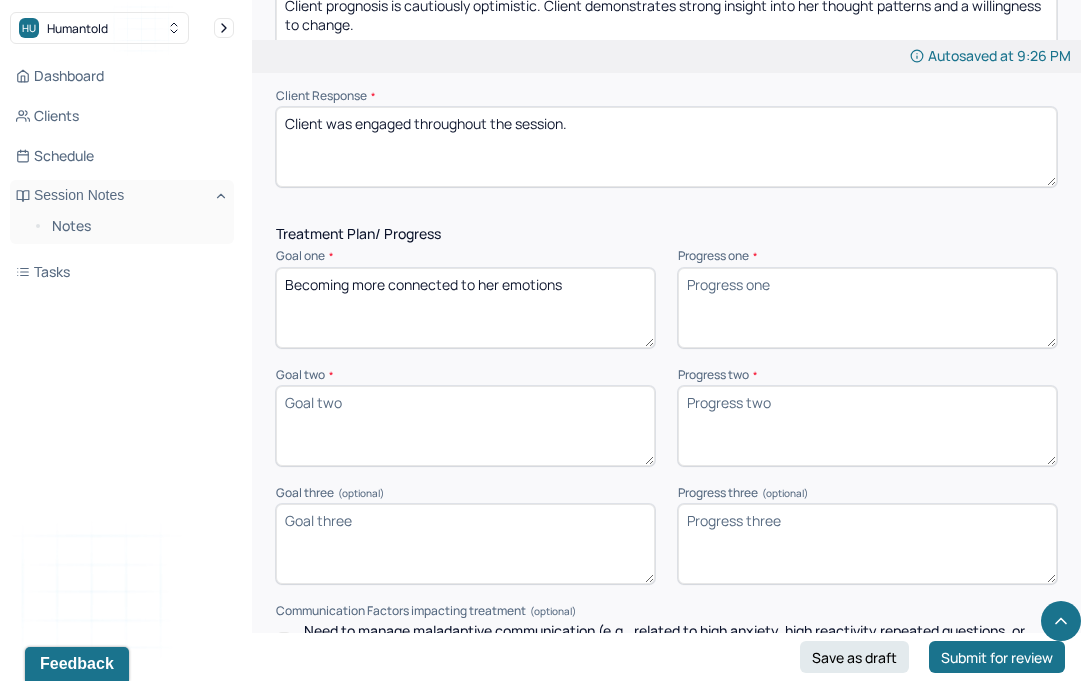 scroll, scrollTop: 2841, scrollLeft: 0, axis: vertical 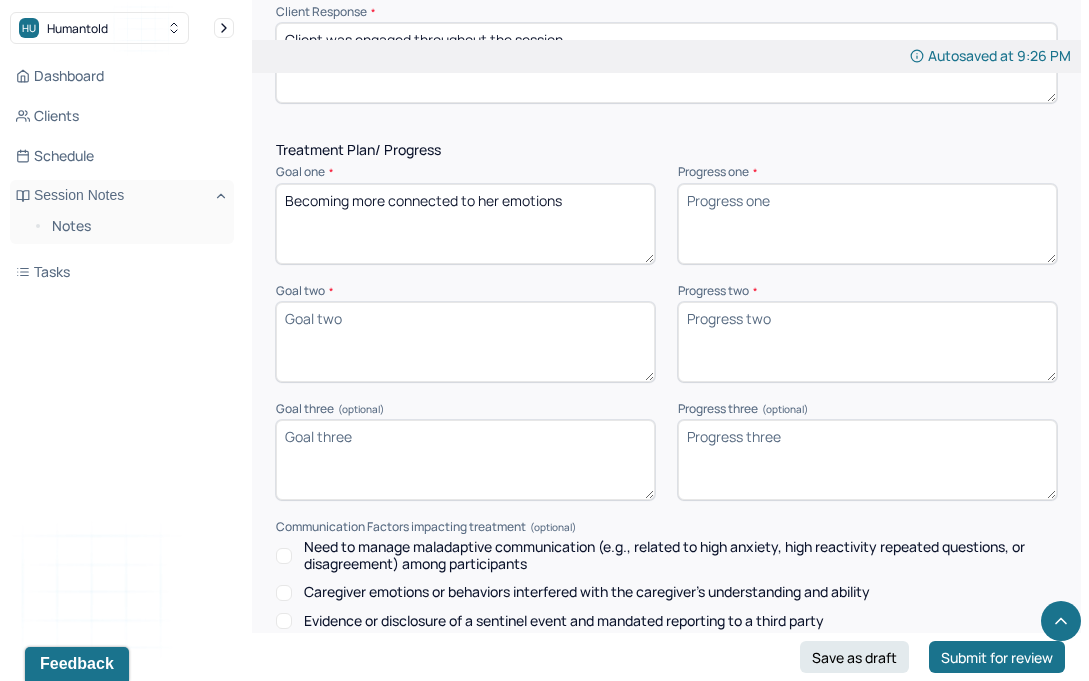 click on "Goal two *" at bounding box center [465, 342] 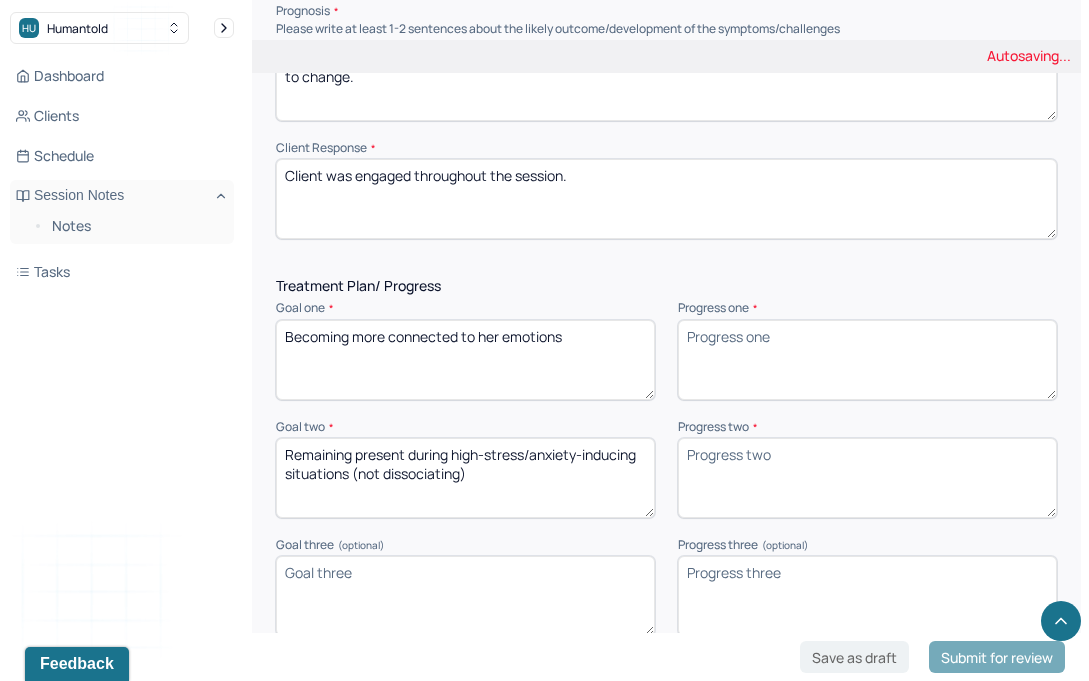 scroll, scrollTop: 2638, scrollLeft: 0, axis: vertical 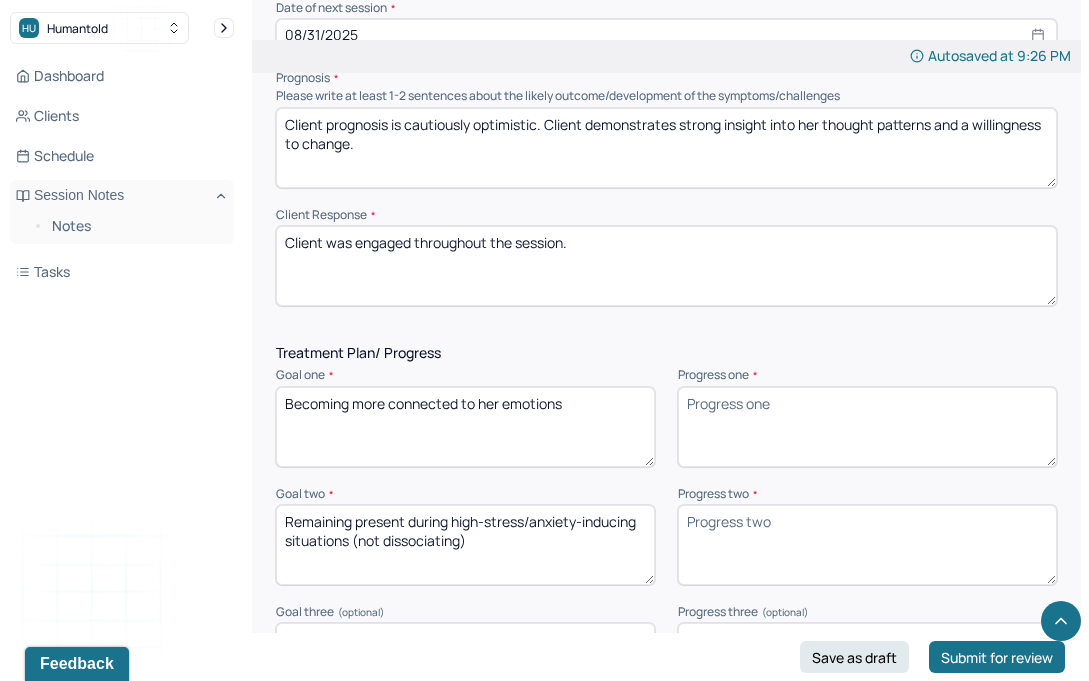 type on "Remaining present during high-stress/anxiety-inducing situations (not dissociating)" 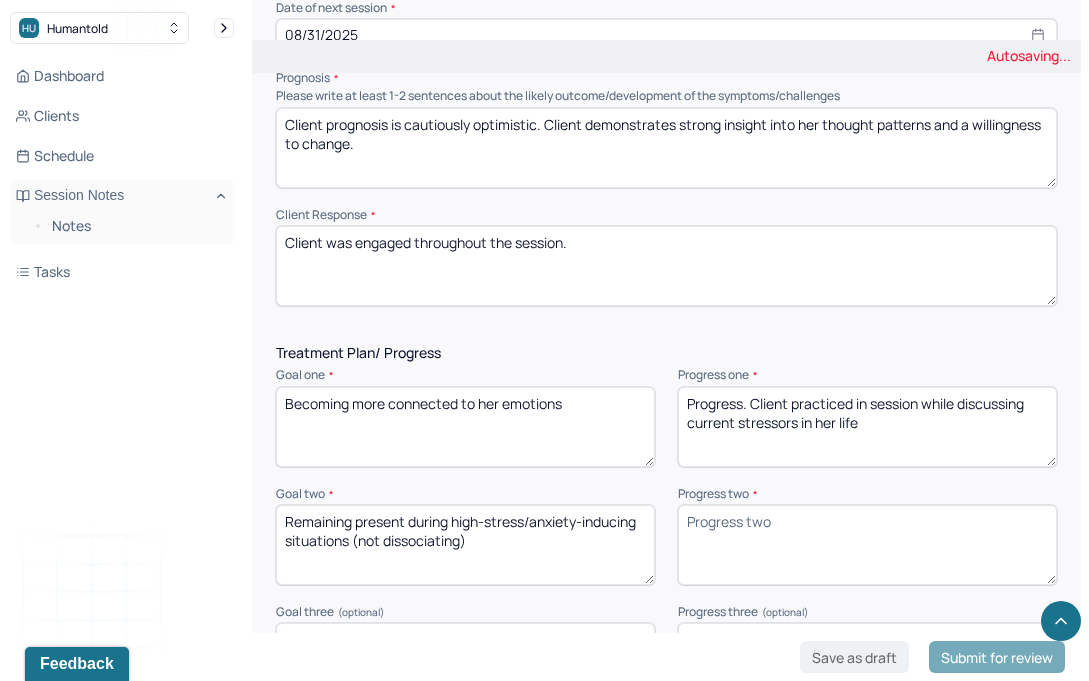 type on "Progress. Client practiced in session while discussing current stressors in her life" 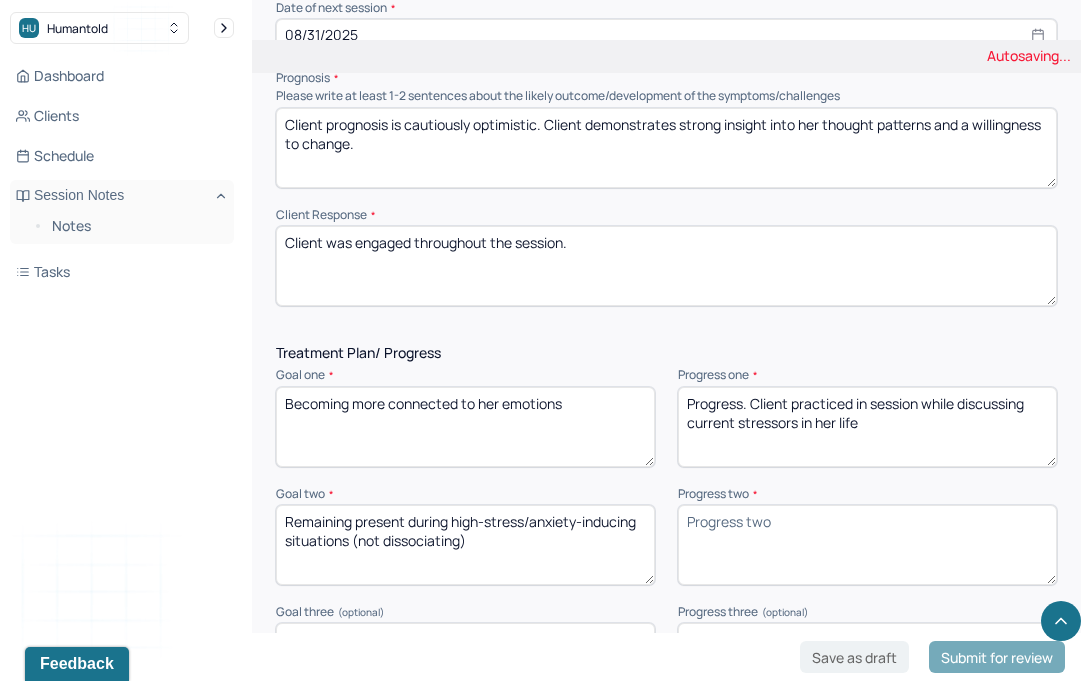 click on "Progress two *" at bounding box center [867, 545] 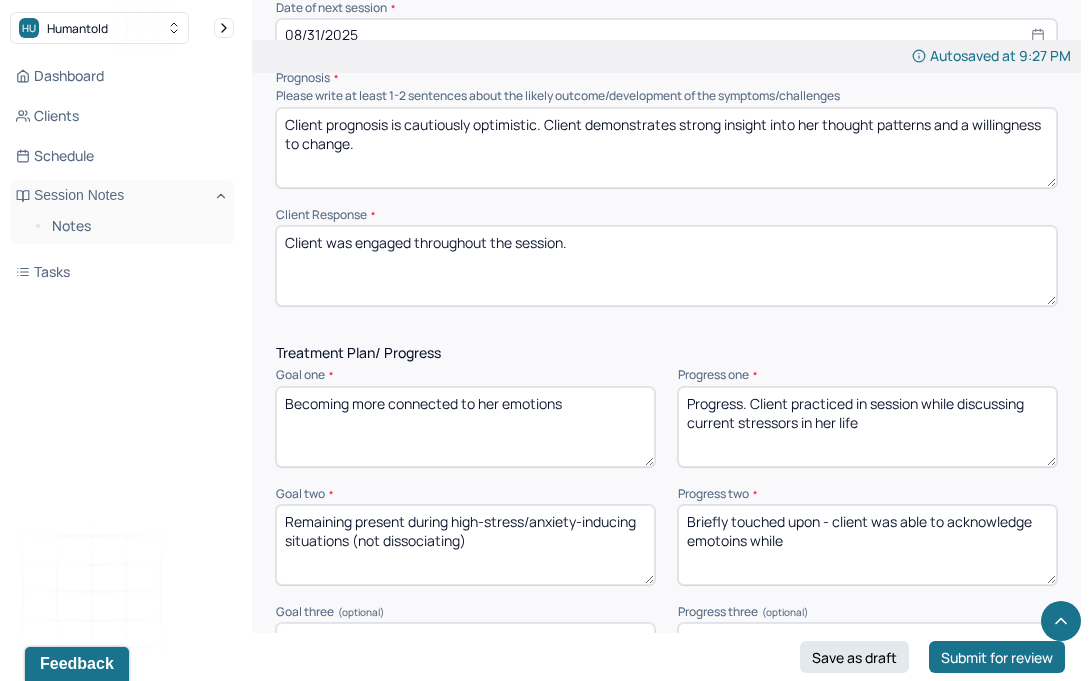 click on "Briefly touched upon - client was able to acknowledge emotoins while" at bounding box center [867, 545] 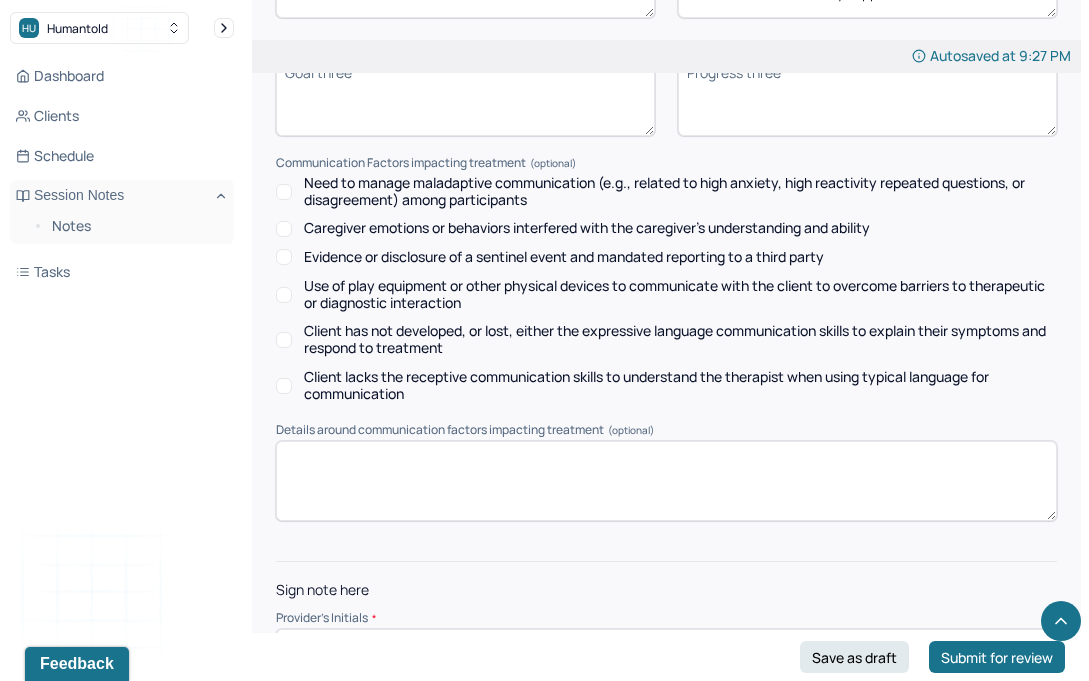 scroll, scrollTop: 3253, scrollLeft: 0, axis: vertical 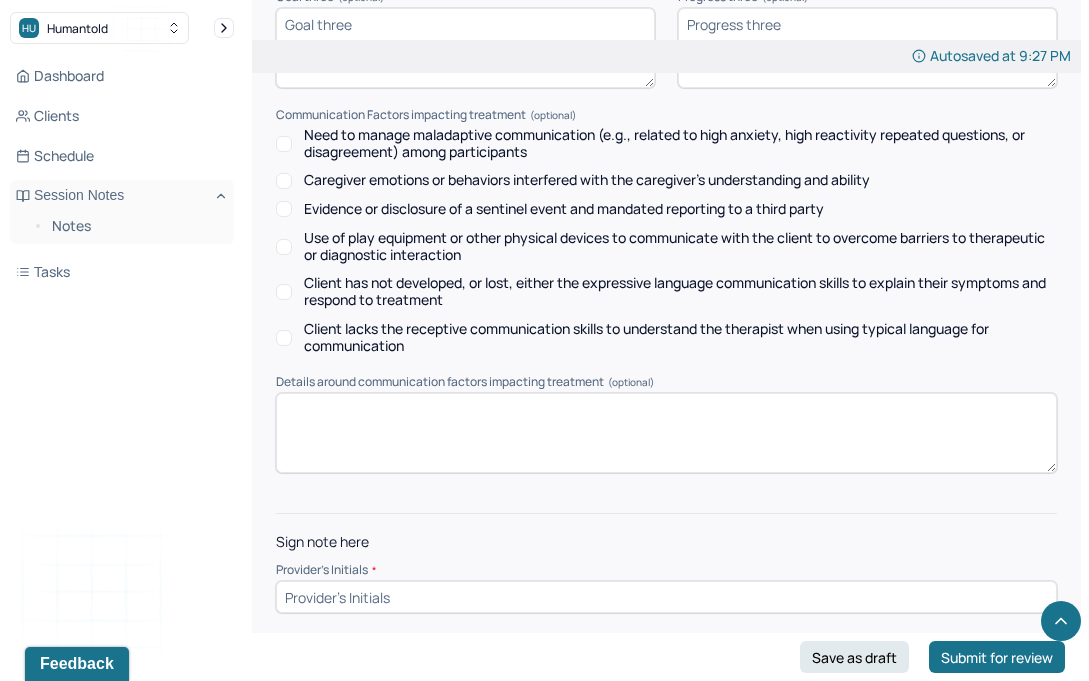 type on "Briefly touched upon - client was able to acknowledge emotions during stressful events during the past week but would still eventually suppress them" 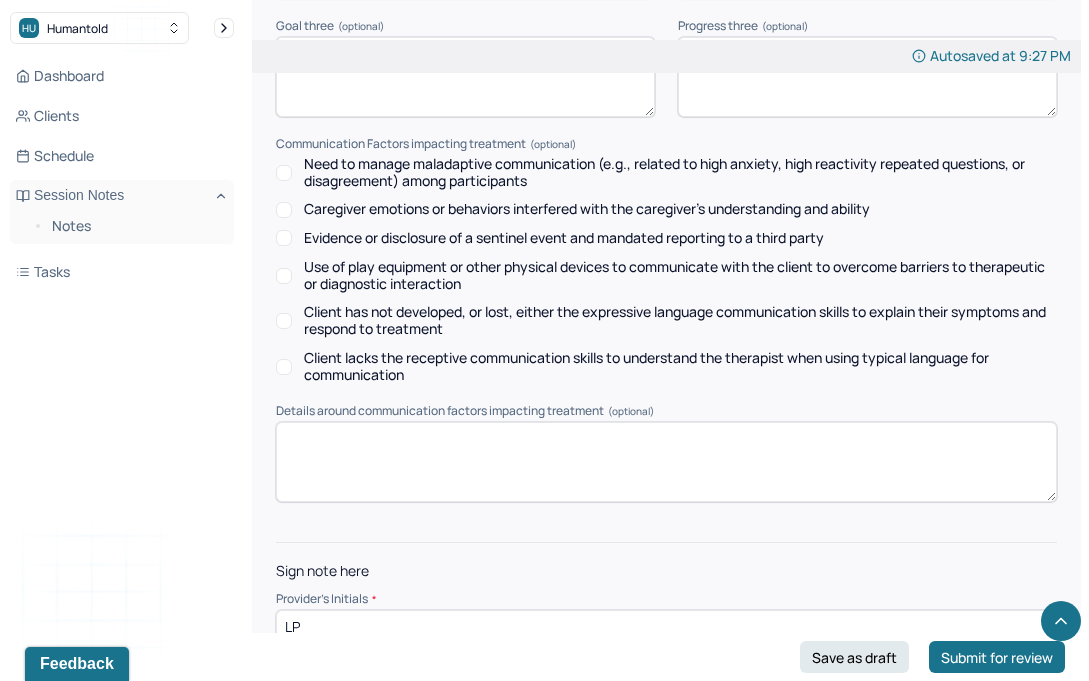 scroll, scrollTop: 3253, scrollLeft: 0, axis: vertical 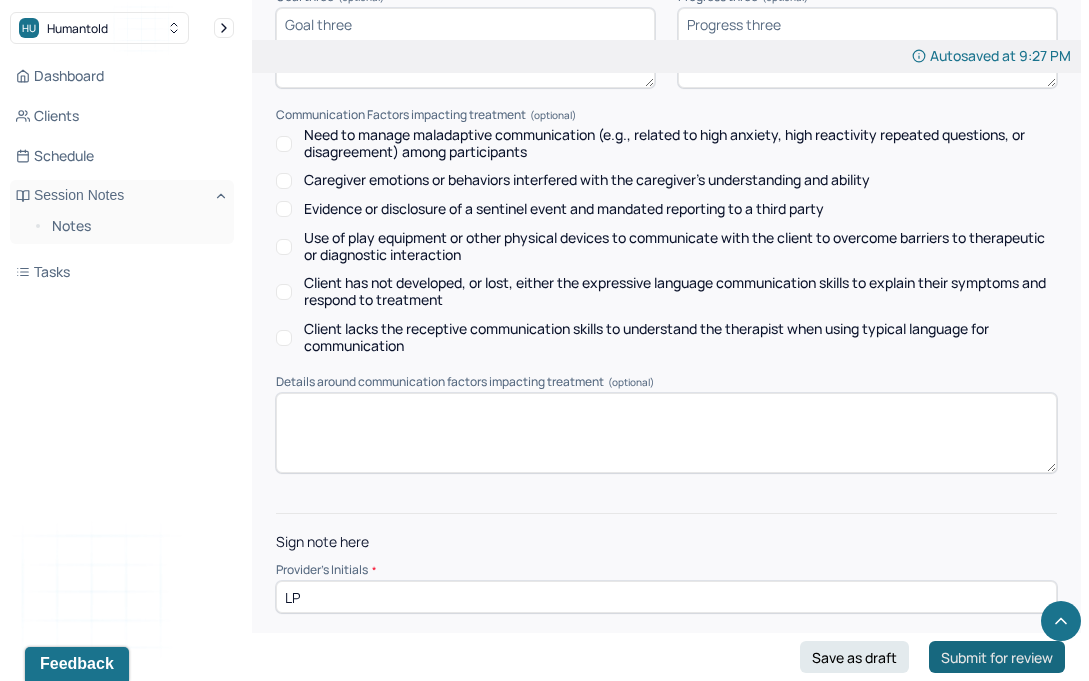 type on "LP" 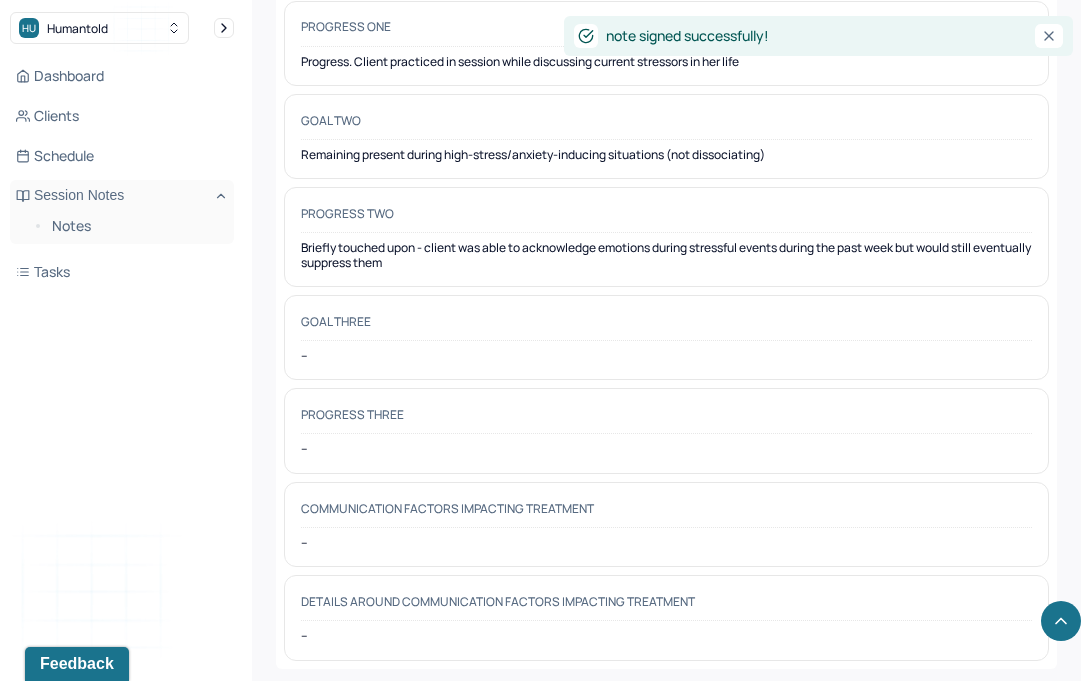 scroll, scrollTop: 3240, scrollLeft: 0, axis: vertical 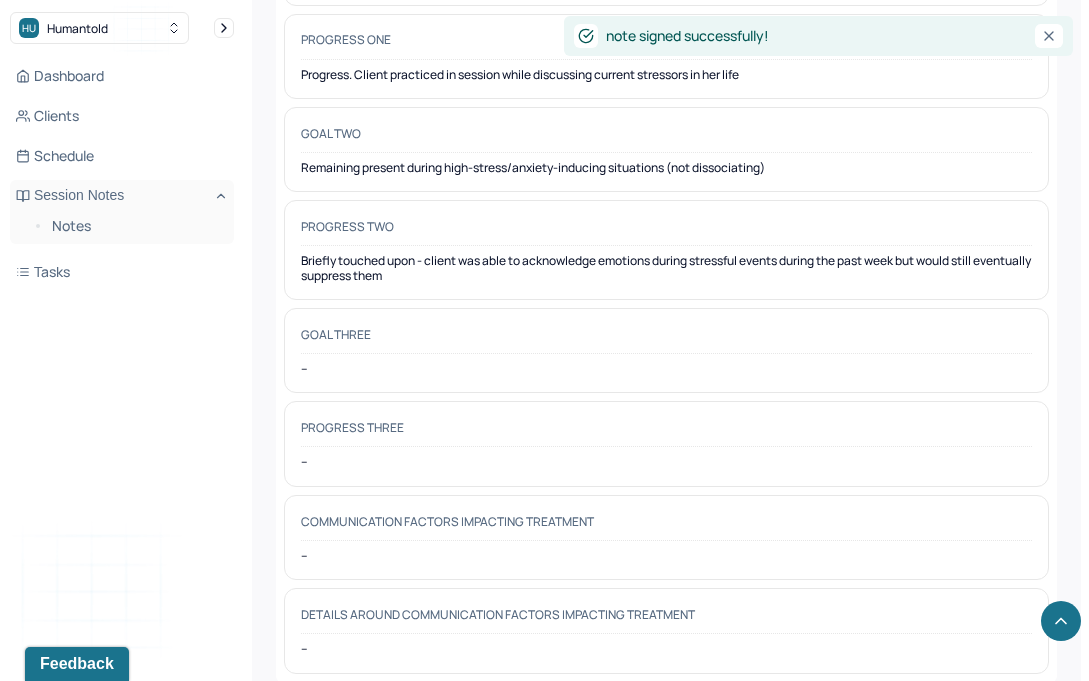 drag, startPoint x: 678, startPoint y: 283, endPoint x: 475, endPoint y: 262, distance: 204.08331 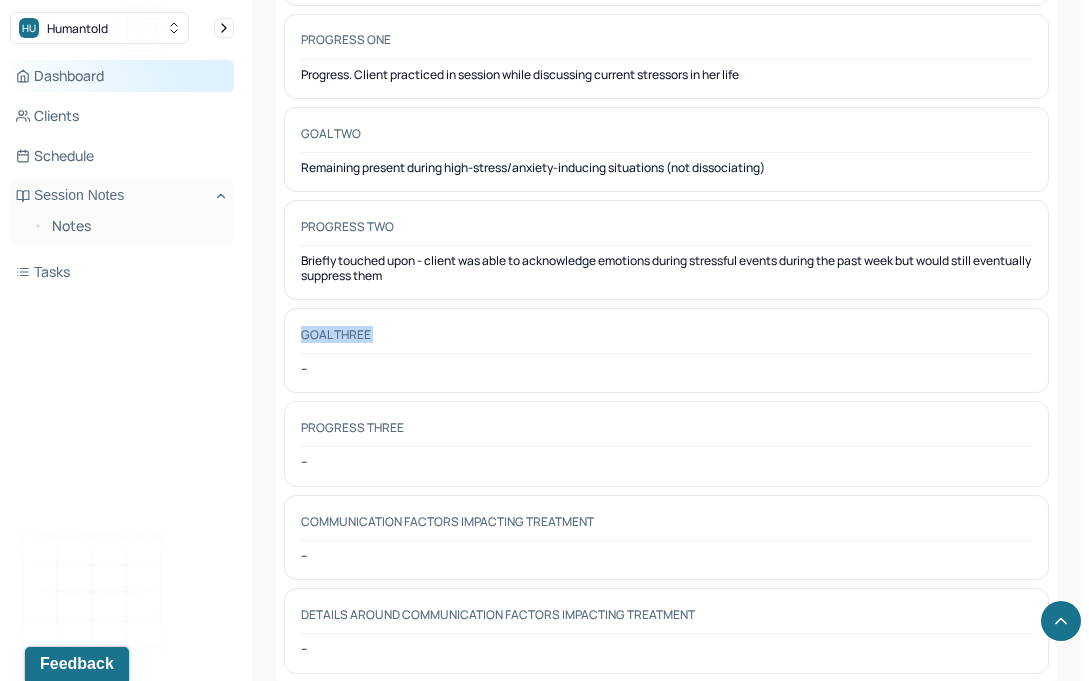 click on "Dashboard" at bounding box center (122, 76) 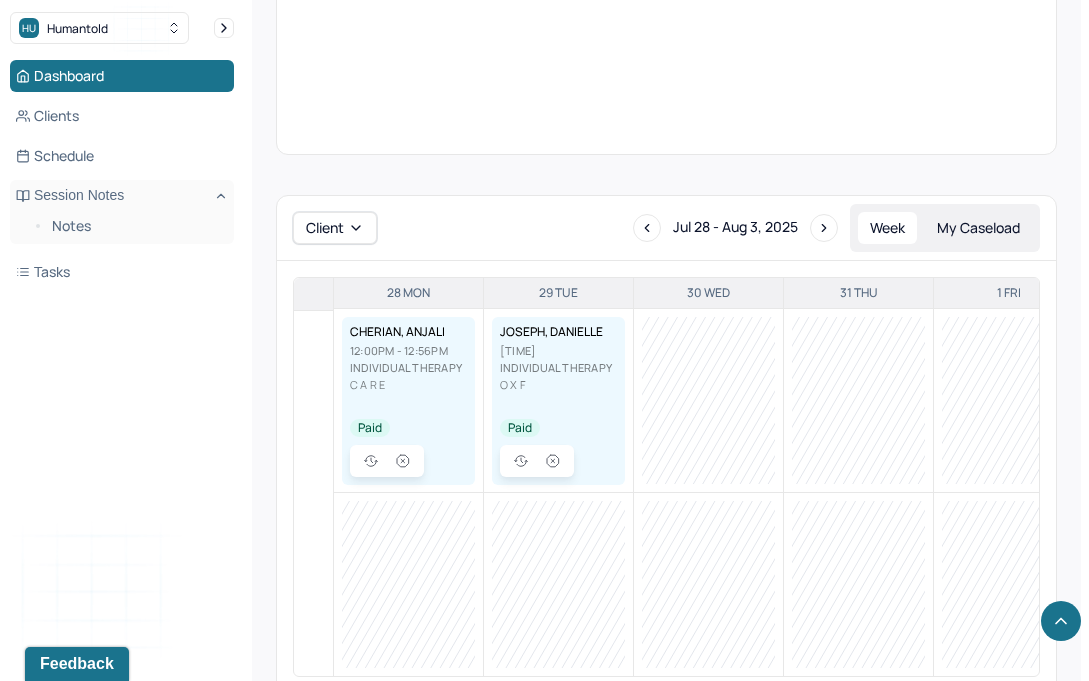 scroll, scrollTop: 882, scrollLeft: 0, axis: vertical 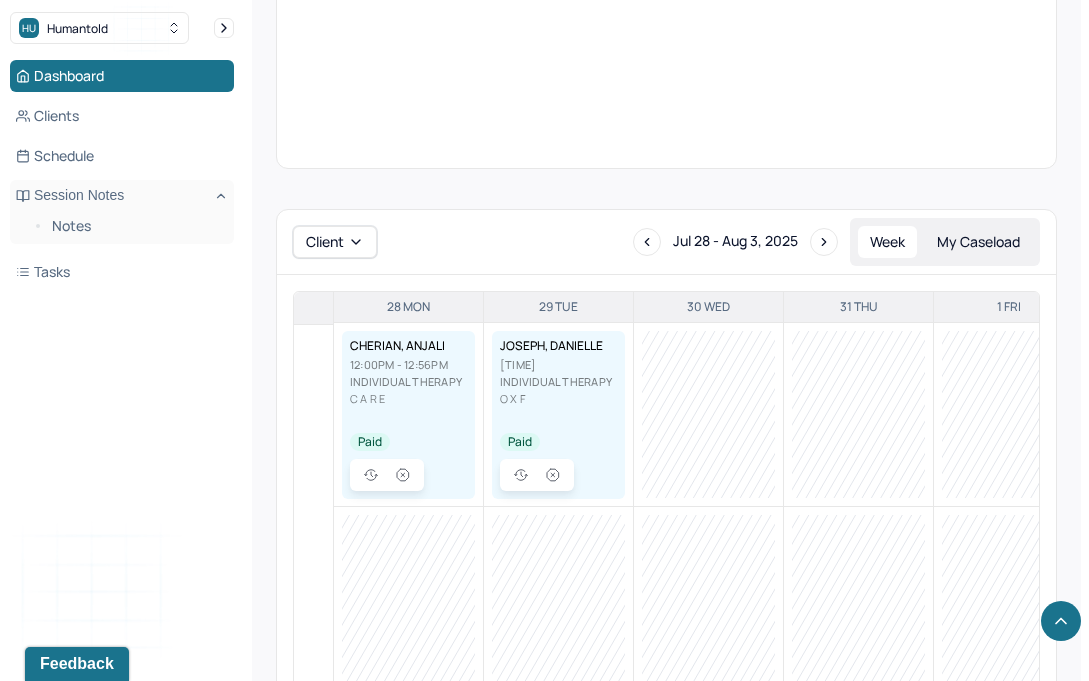 click on "Jul 28 - Aug 3, 2025" at bounding box center (735, 242) 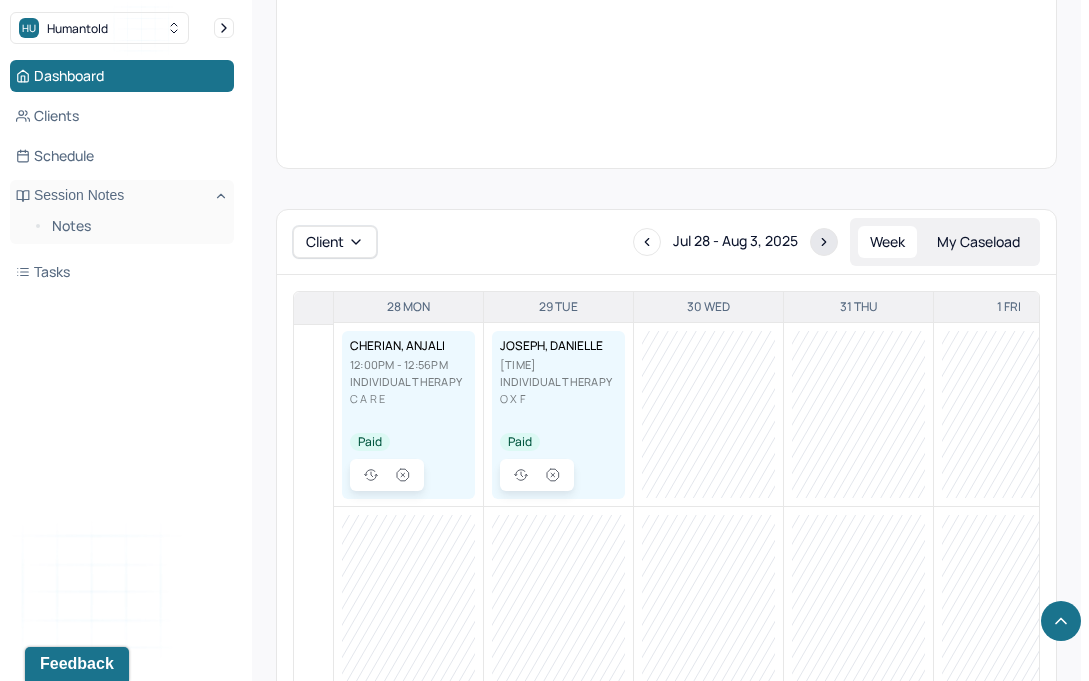 click 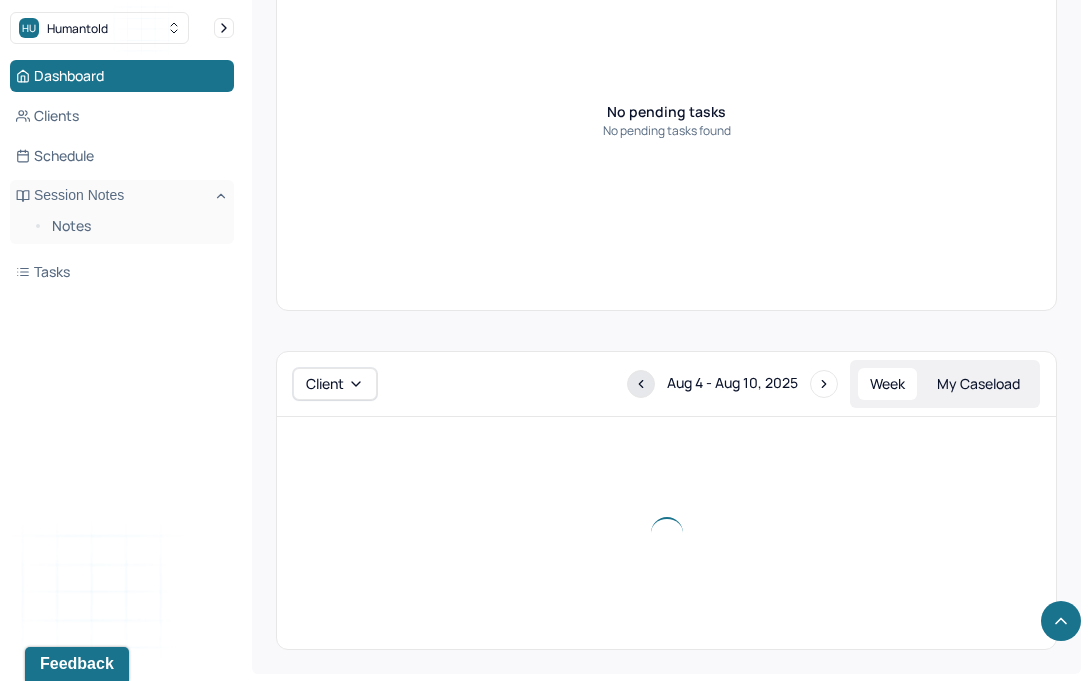 click 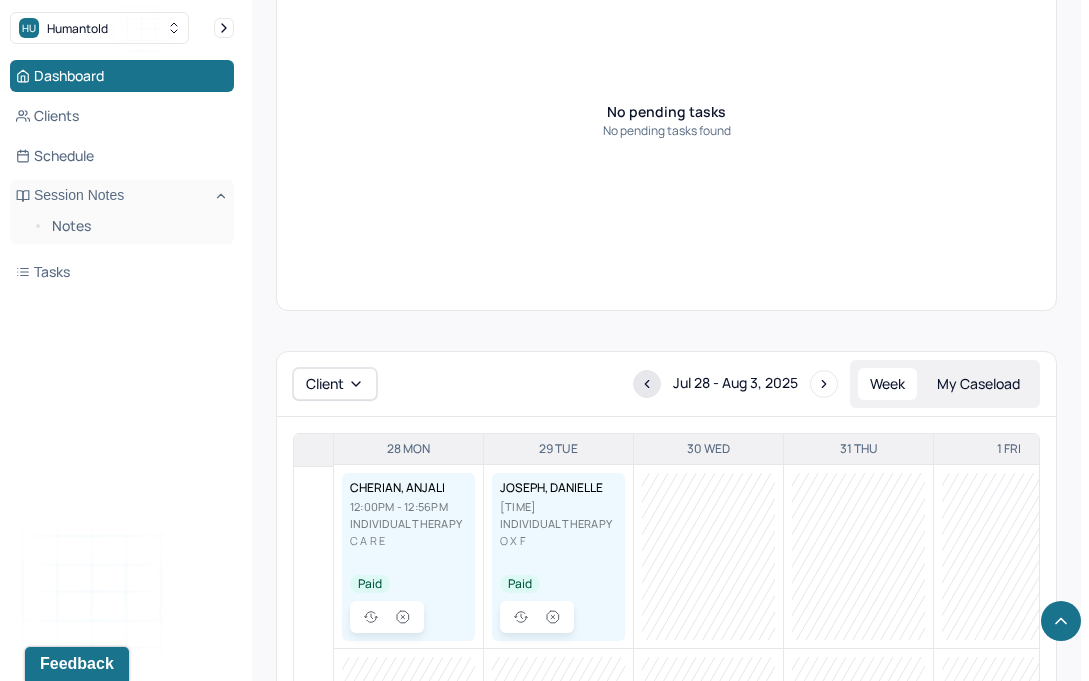 scroll, scrollTop: 940, scrollLeft: 0, axis: vertical 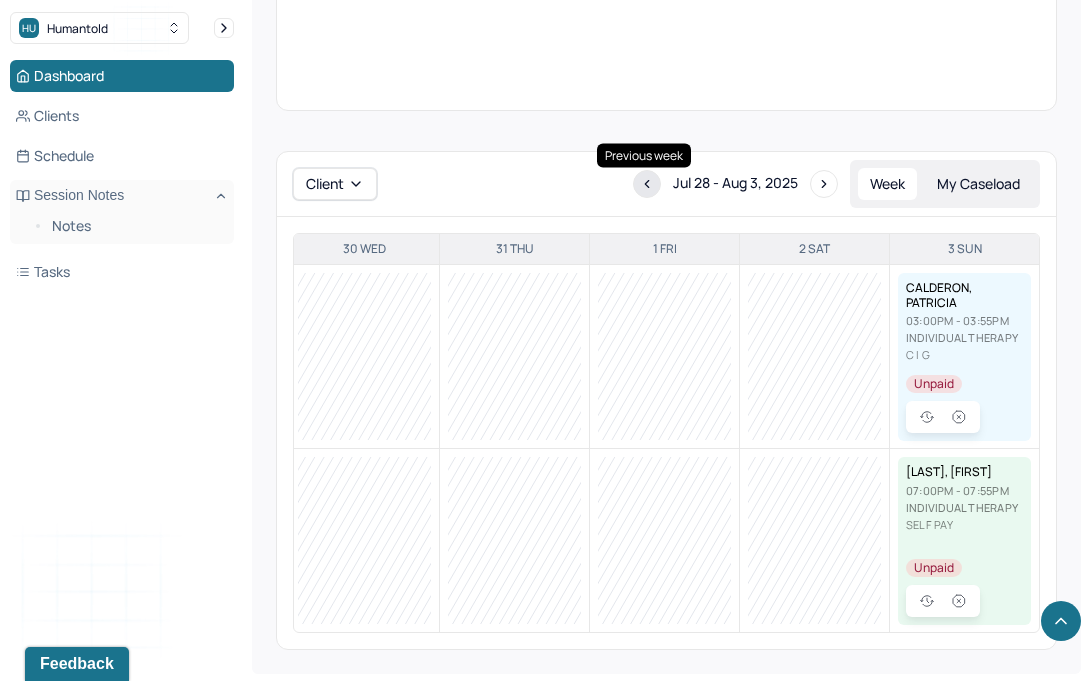 click 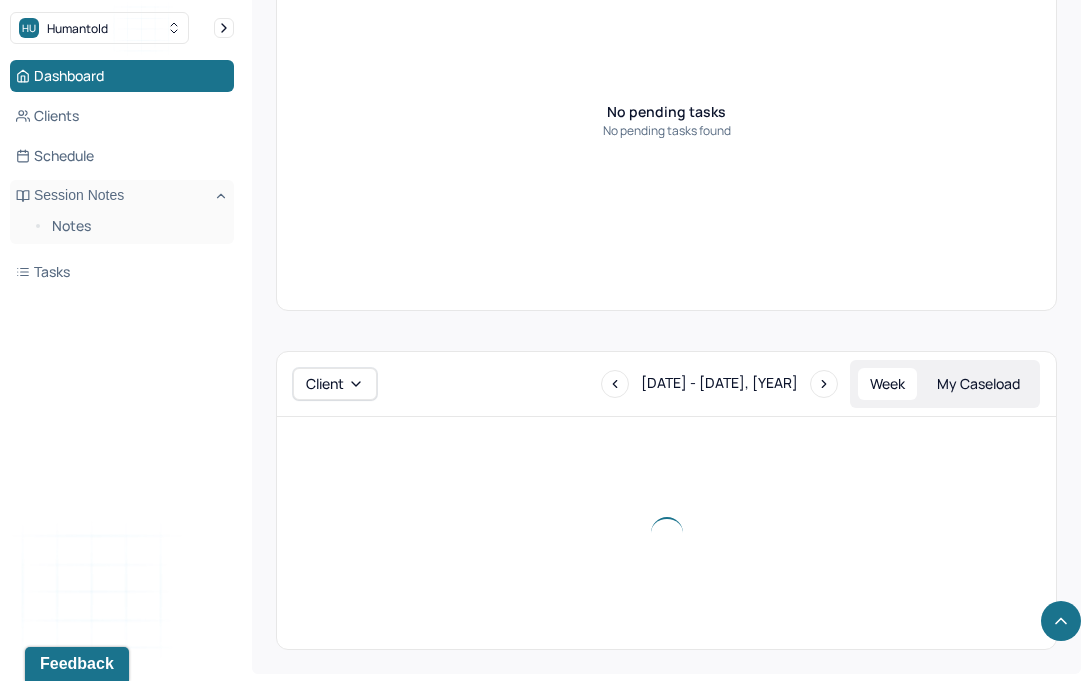 click on "My Caseload" at bounding box center (978, 384) 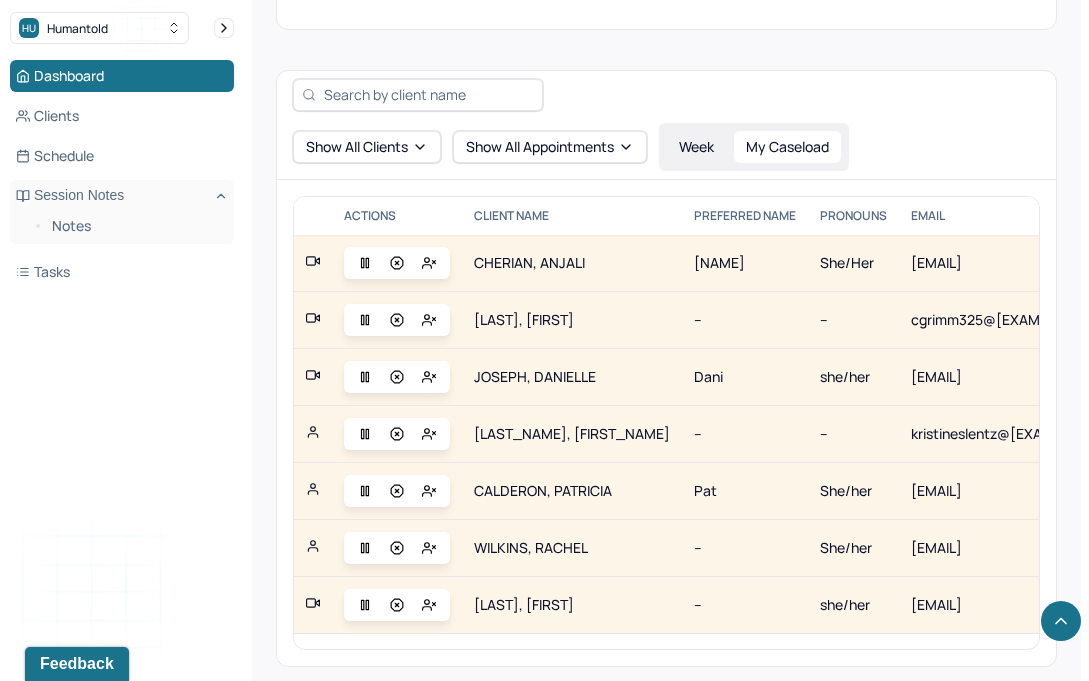 scroll, scrollTop: 1037, scrollLeft: 0, axis: vertical 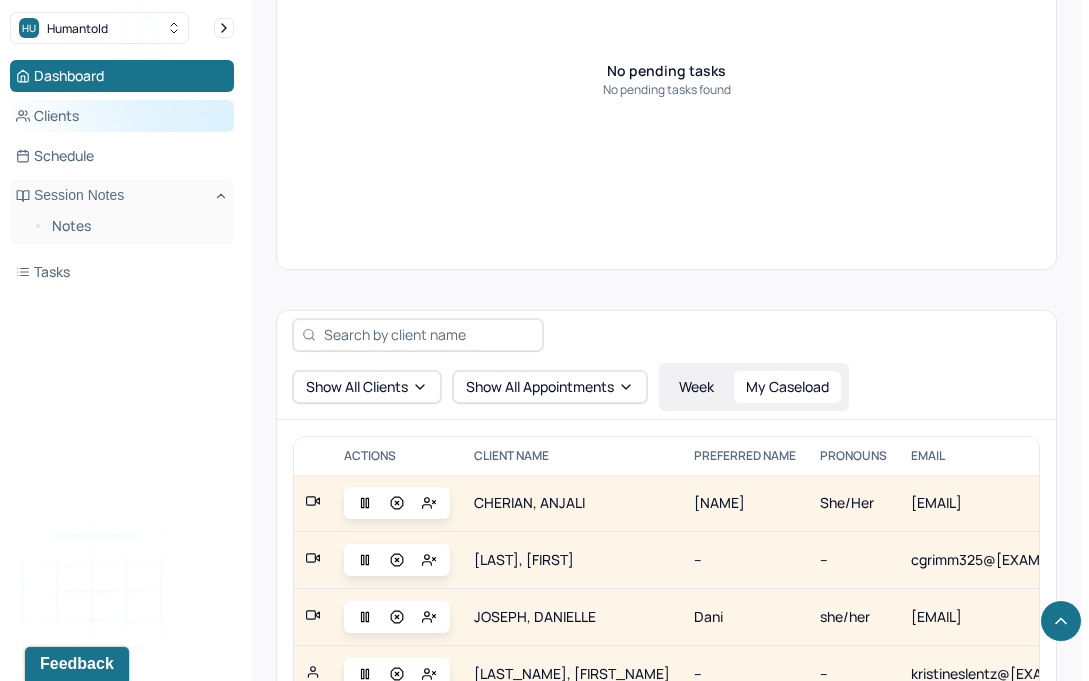click on "Clients" at bounding box center (122, 116) 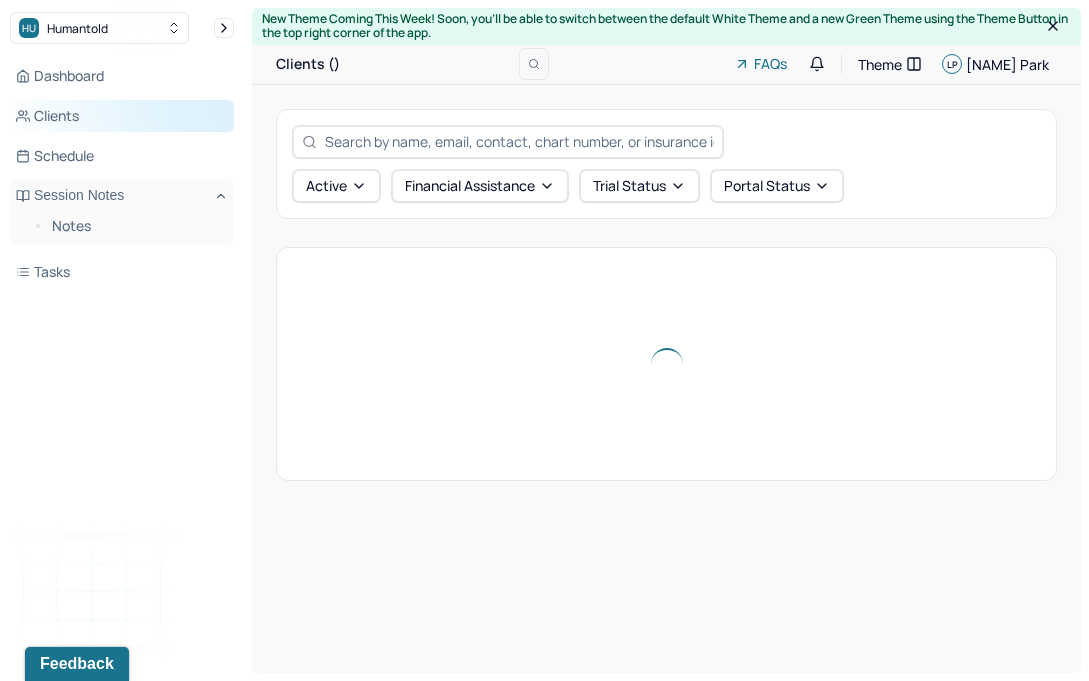 scroll, scrollTop: 0, scrollLeft: 0, axis: both 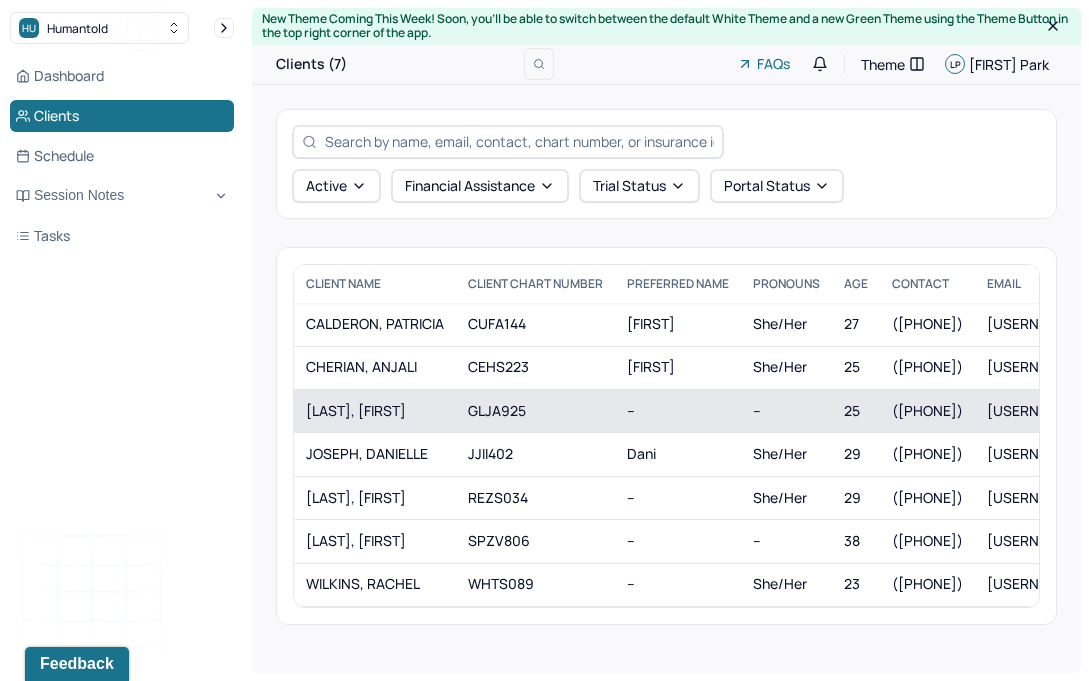 click on "[LAST], [FIRST]" at bounding box center (375, 410) 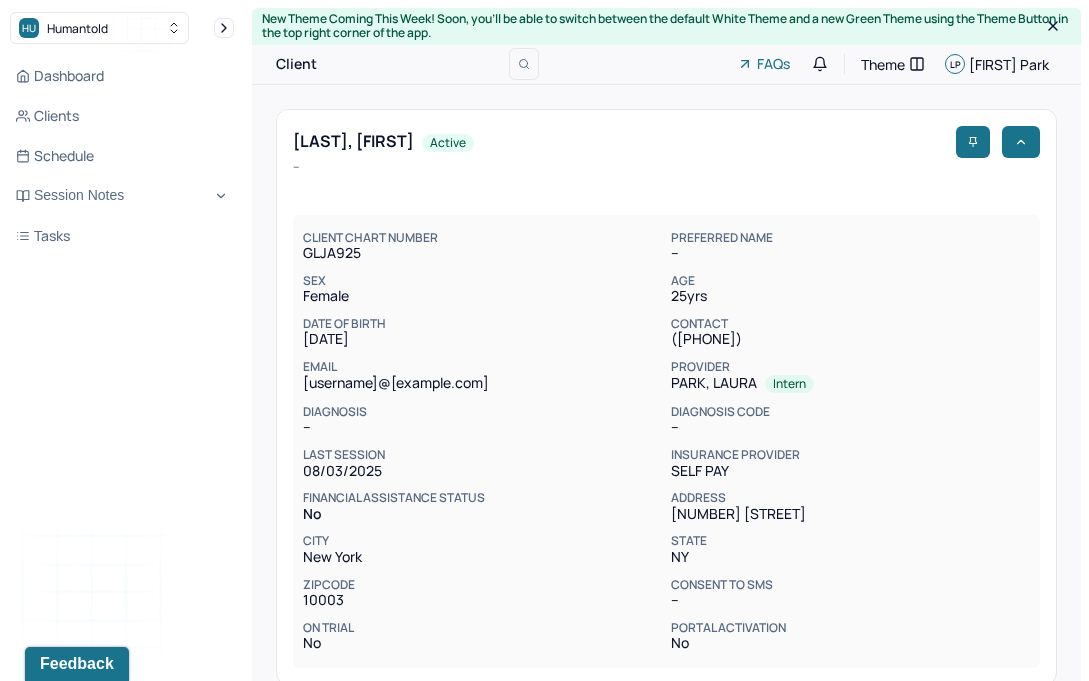 scroll, scrollTop: 1, scrollLeft: 0, axis: vertical 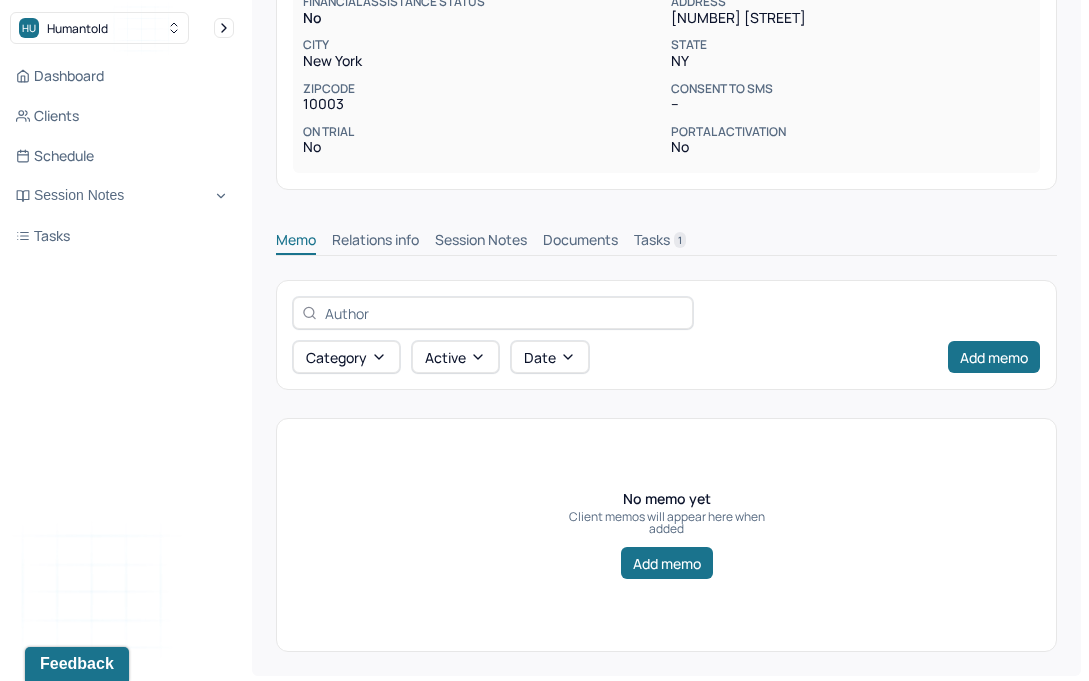 click on "Session Notes" at bounding box center [481, 242] 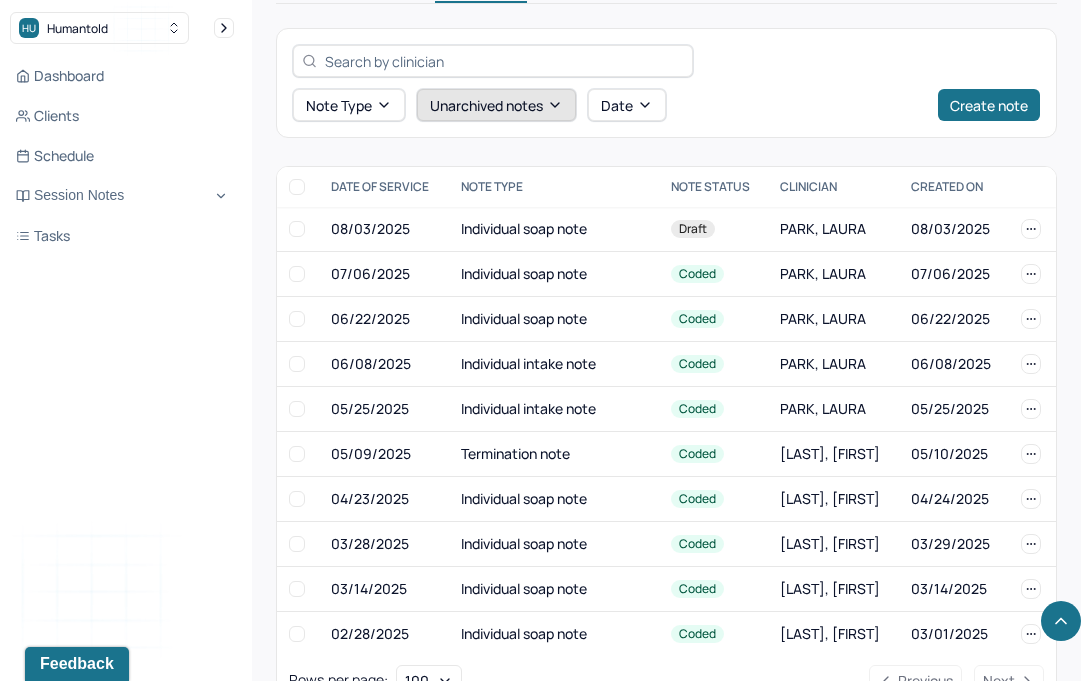 scroll, scrollTop: 750, scrollLeft: 0, axis: vertical 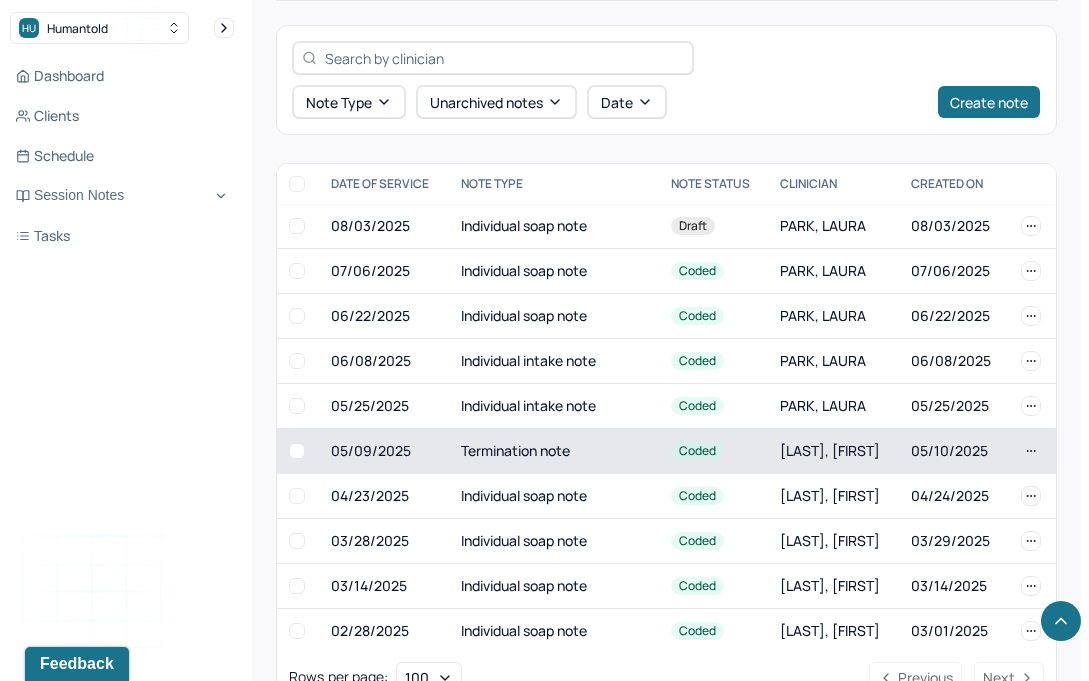 click on "Termination note" at bounding box center (554, 451) 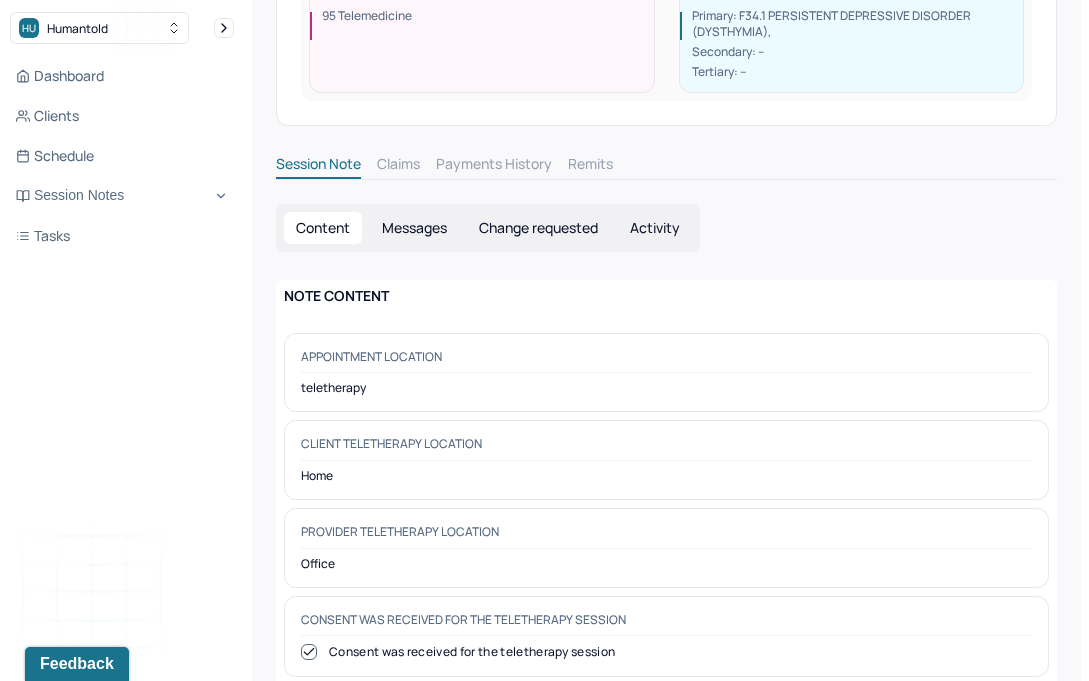 scroll, scrollTop: 461, scrollLeft: 0, axis: vertical 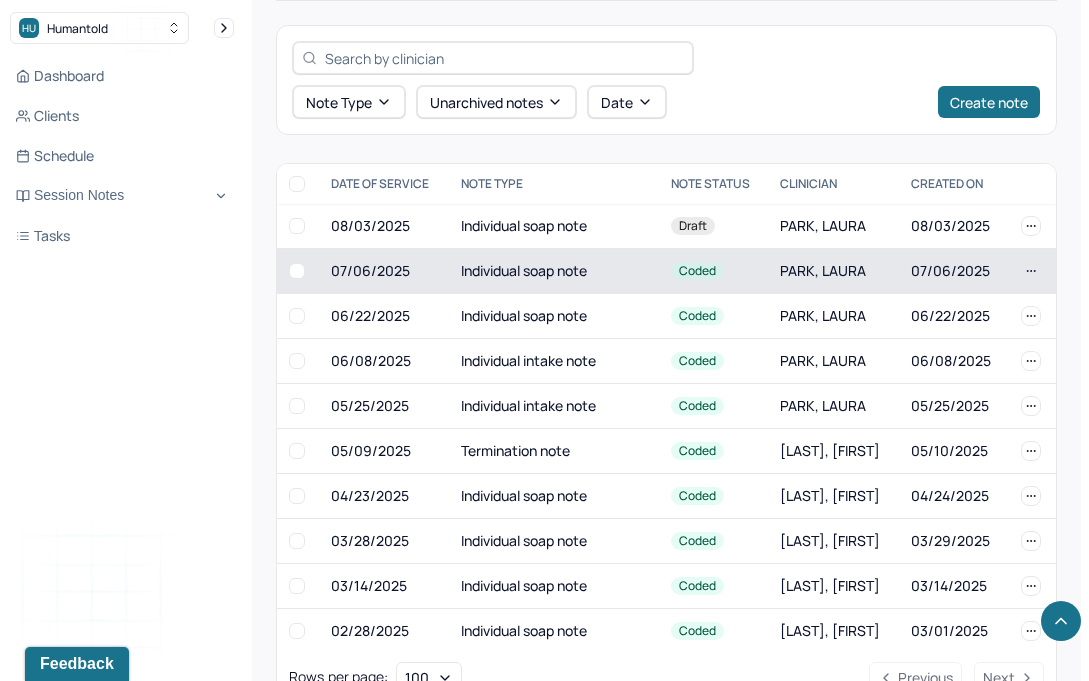click on "07/06/2025" at bounding box center [383, 271] 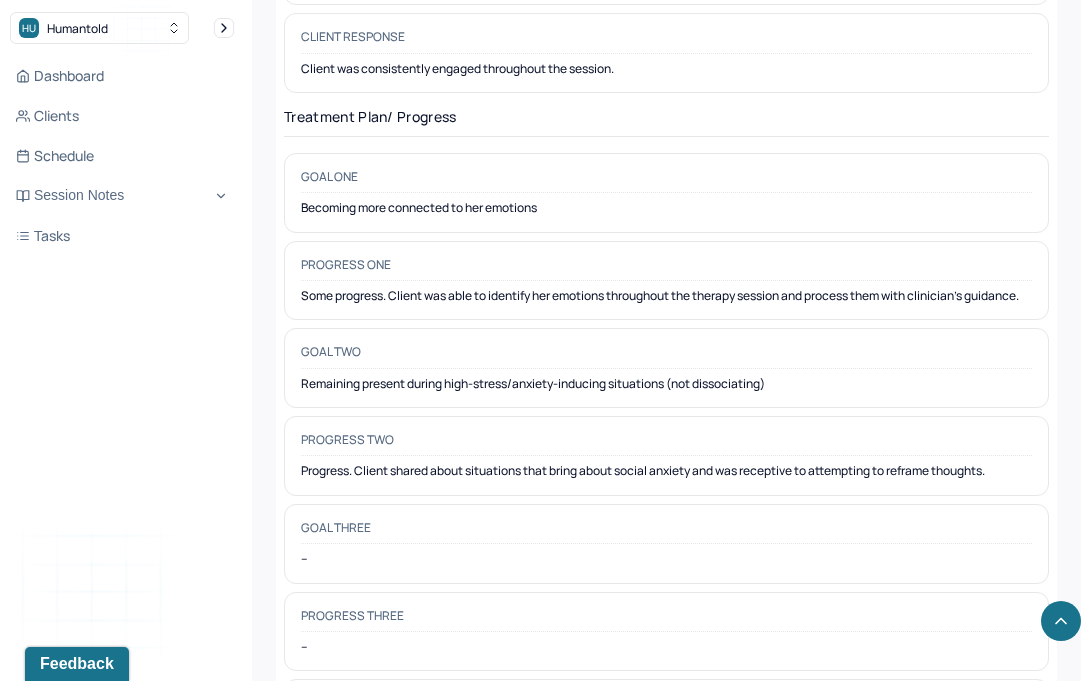 scroll, scrollTop: 2955, scrollLeft: 0, axis: vertical 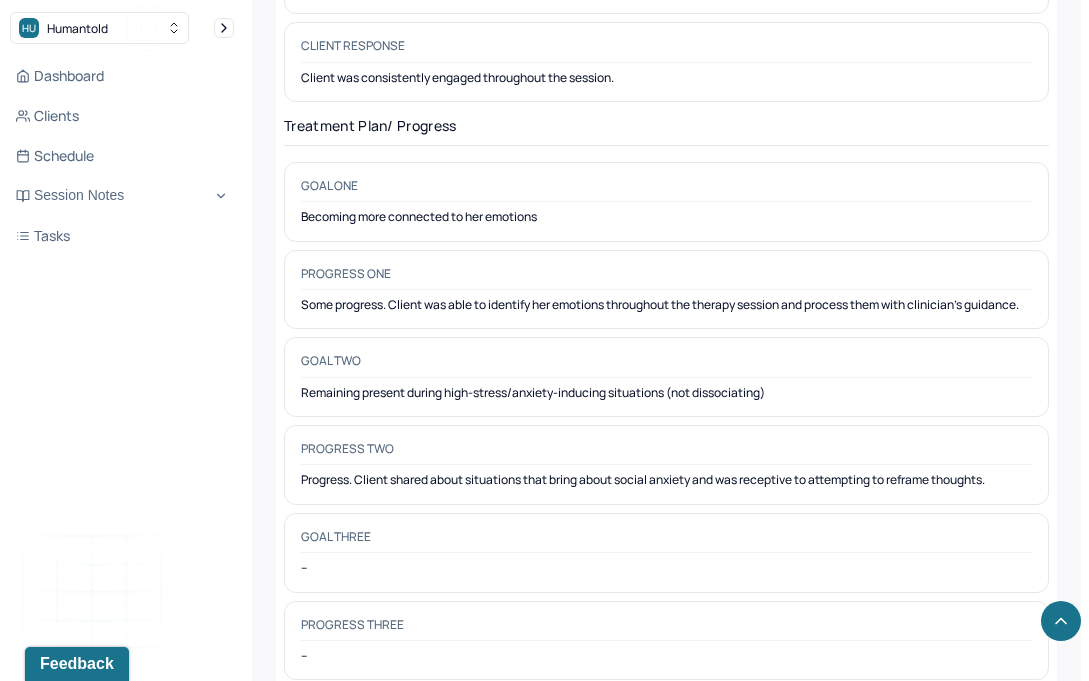 click on "Becoming more connected to her emotions" at bounding box center (666, 217) 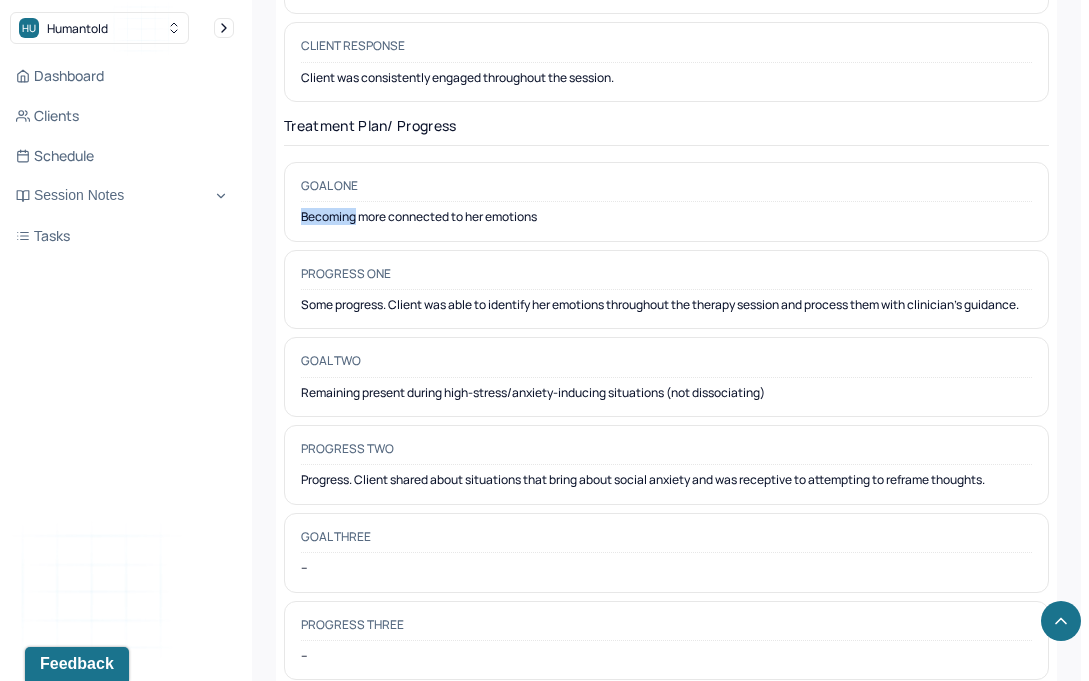 click on "Becoming more connected to her emotions" at bounding box center [666, 217] 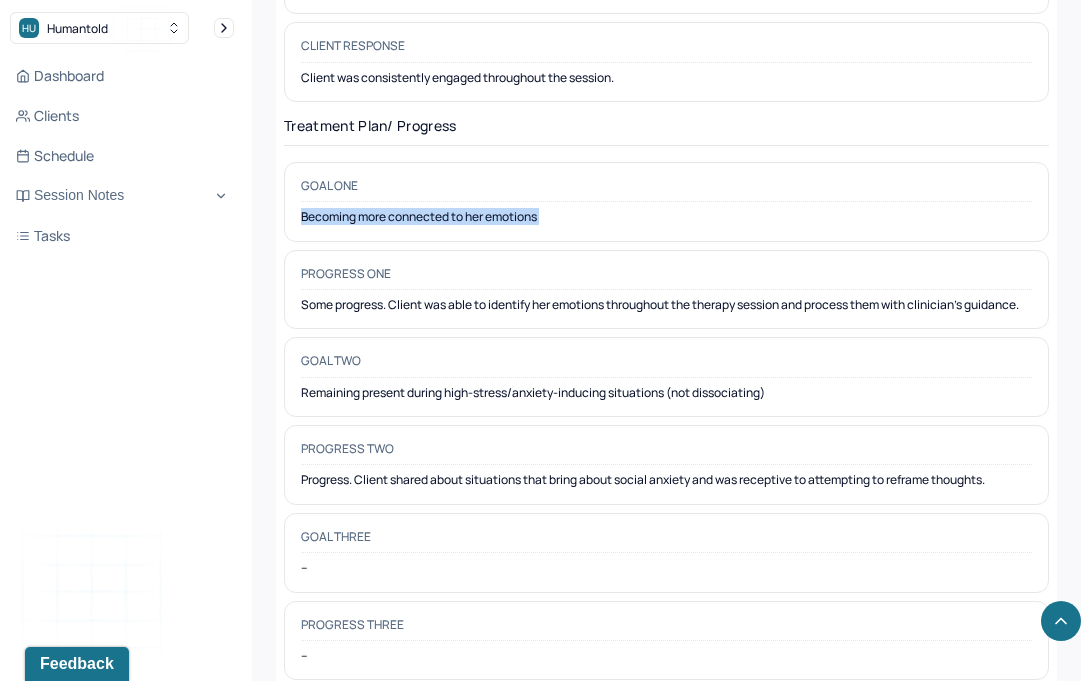 click on "Becoming more connected to her emotions" at bounding box center [666, 217] 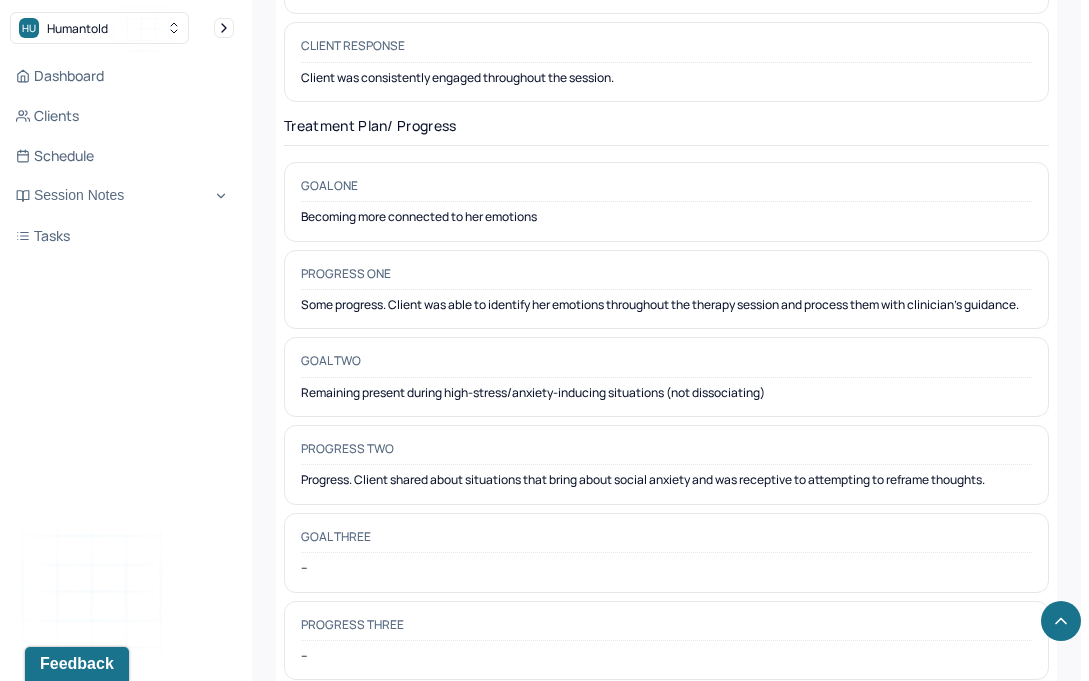 click on "Remaining present during high-stress/anxiety-inducing situations (not dissociating)" at bounding box center (666, 393) 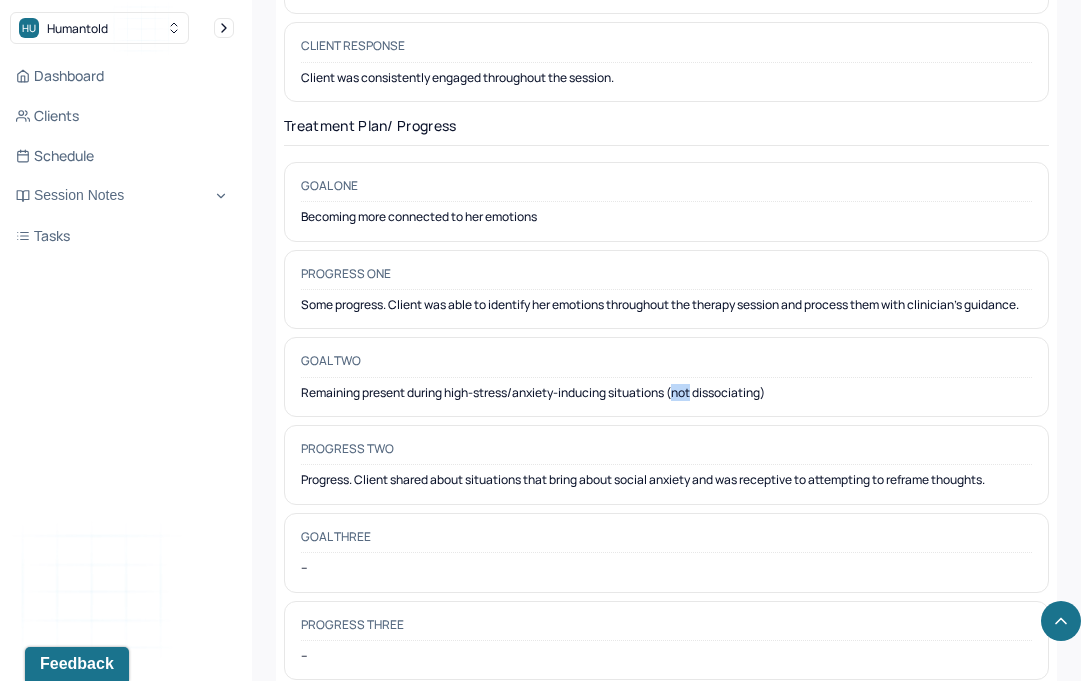 click on "Remaining present during high-stress/anxiety-inducing situations (not dissociating)" at bounding box center [666, 393] 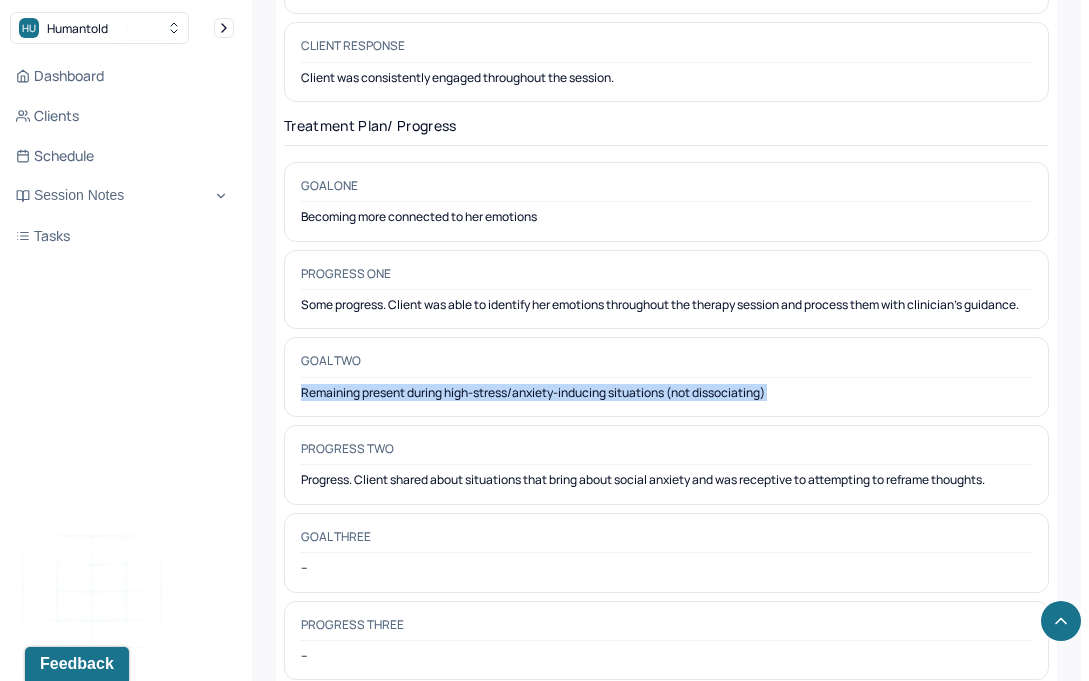 click on "Remaining present during high-stress/anxiety-inducing situations (not dissociating)" at bounding box center (666, 393) 